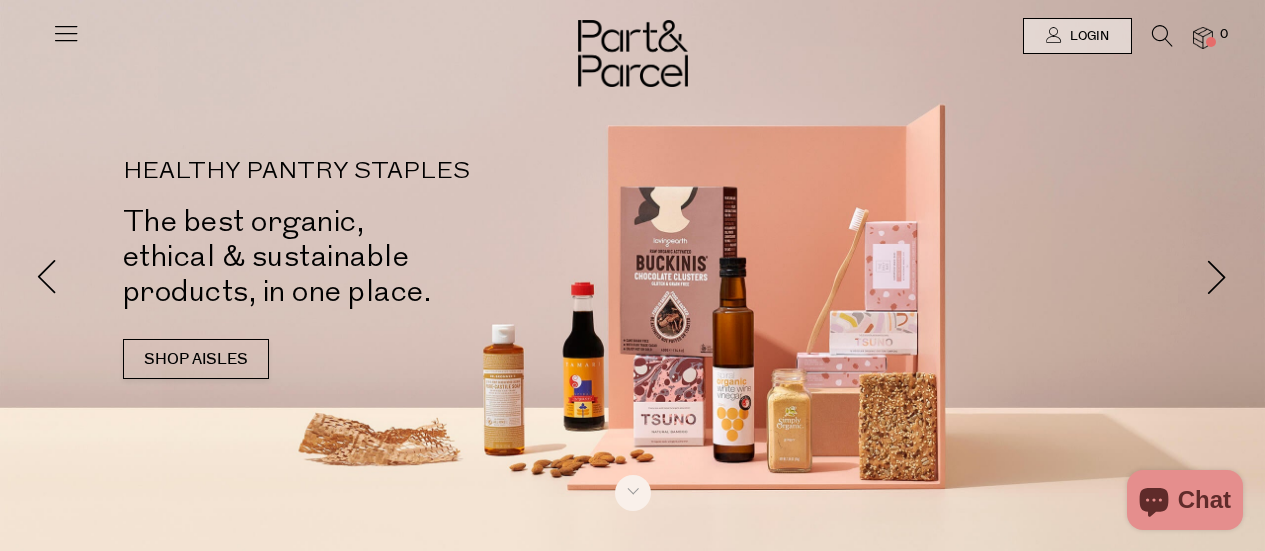 scroll, scrollTop: 0, scrollLeft: 0, axis: both 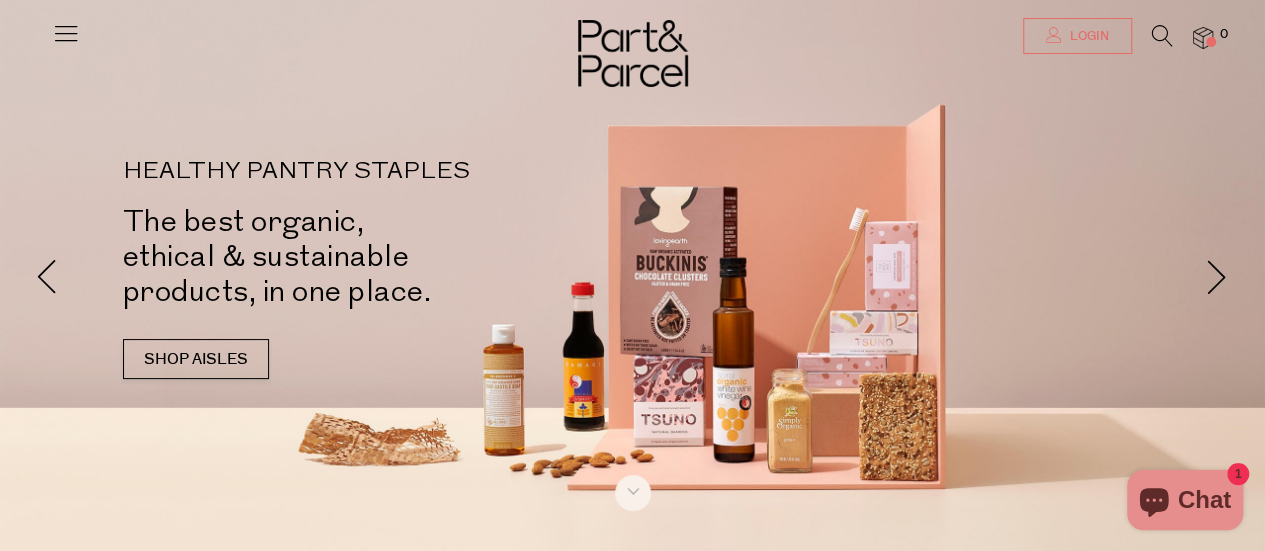 type on "[EMAIL]" 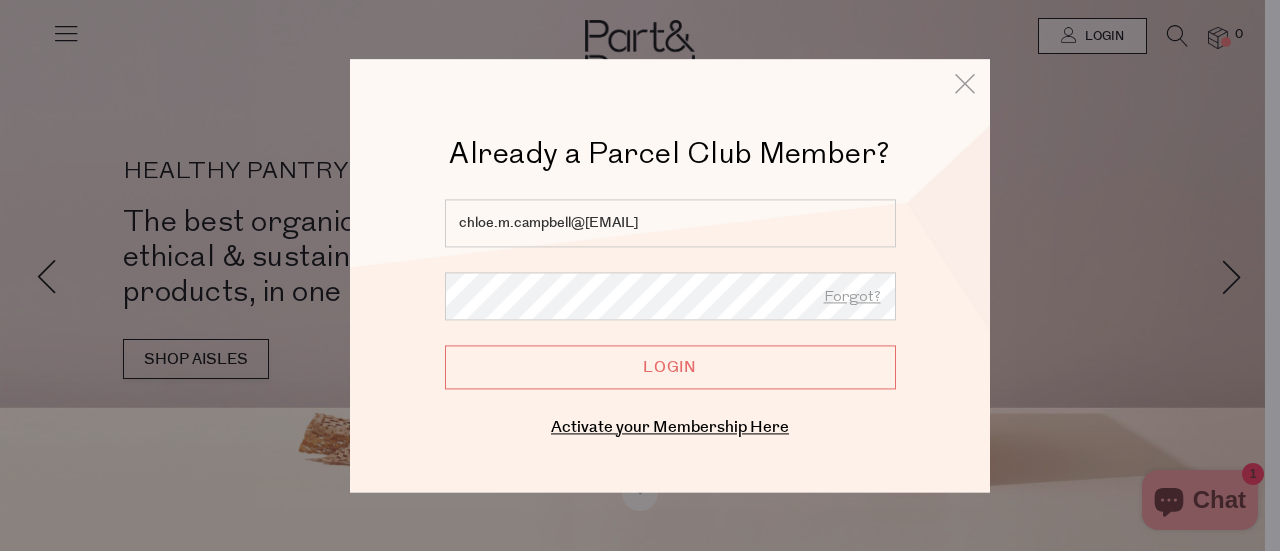 click on "Login" at bounding box center (670, 367) 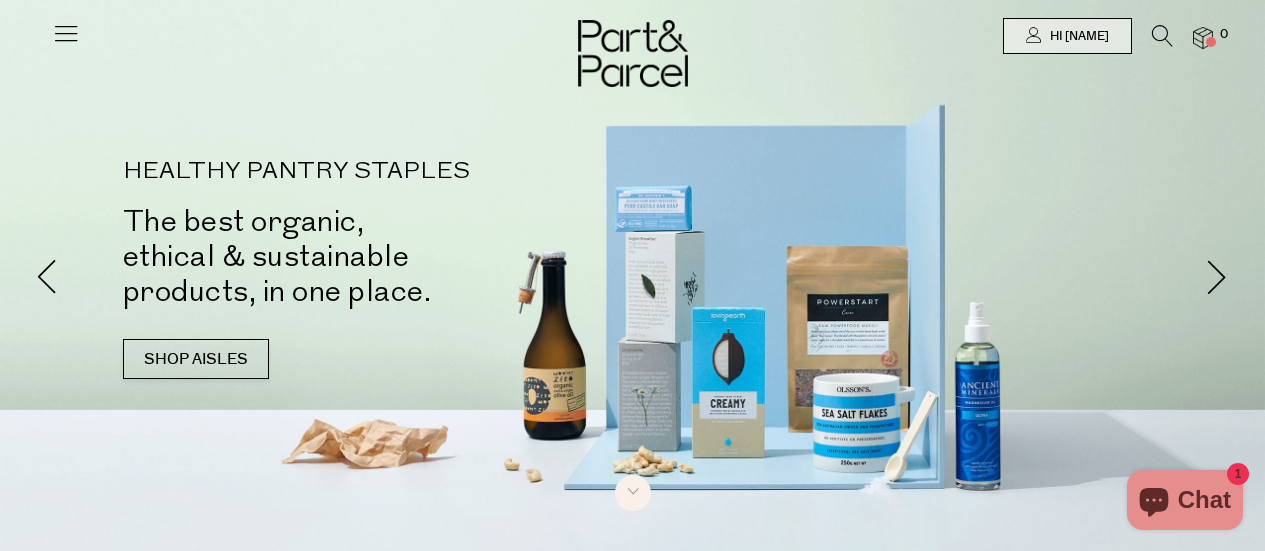 scroll, scrollTop: 0, scrollLeft: 0, axis: both 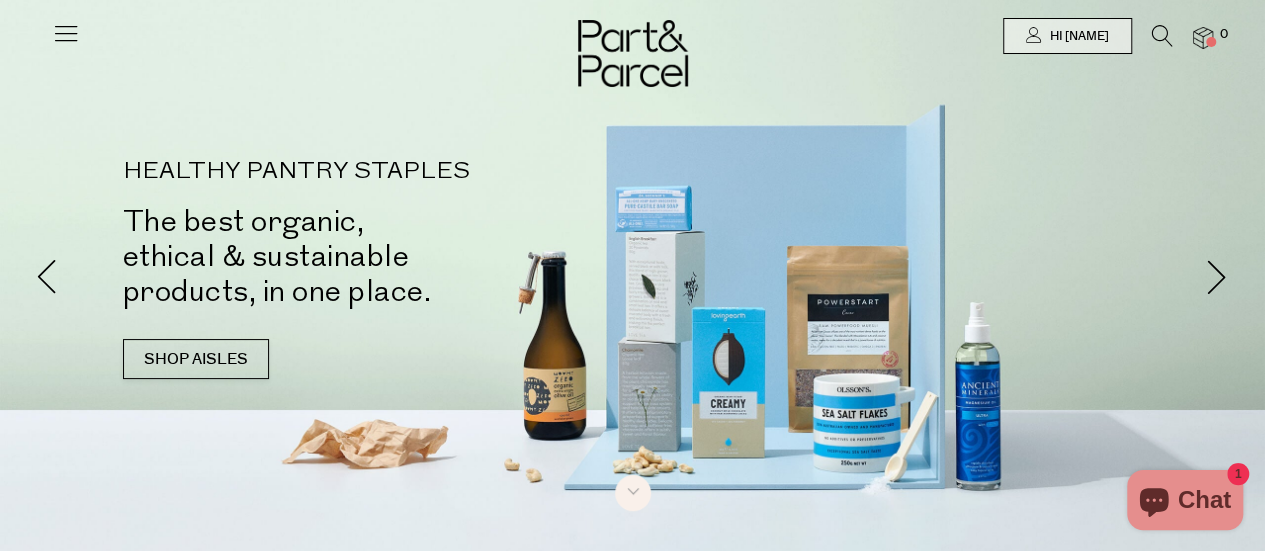 click at bounding box center [66, 33] 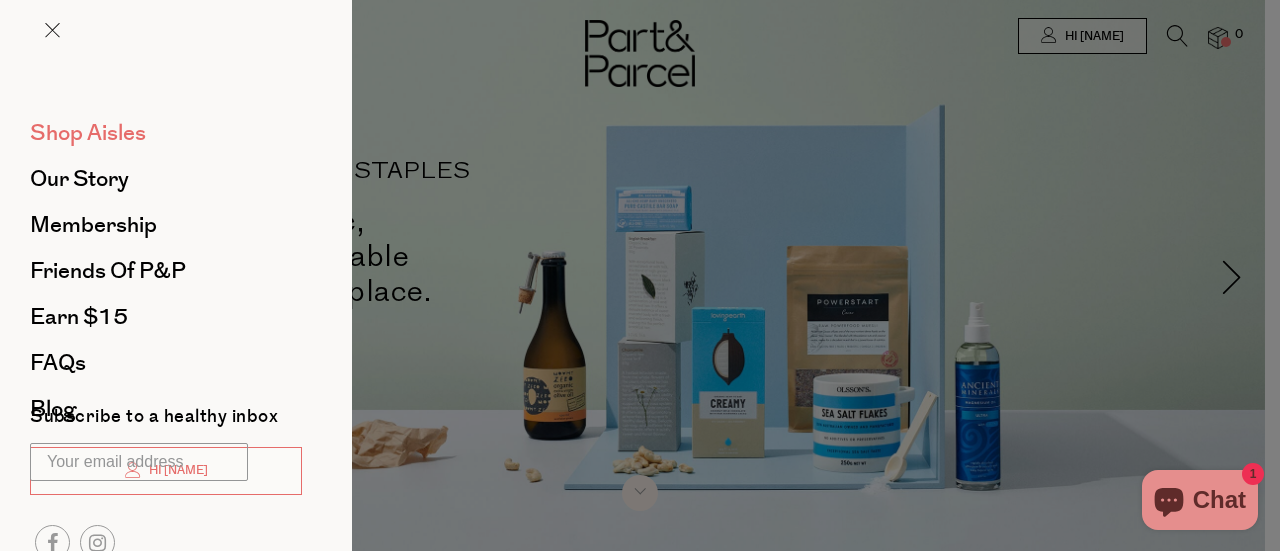 click on "Shop Aisles" at bounding box center [88, 133] 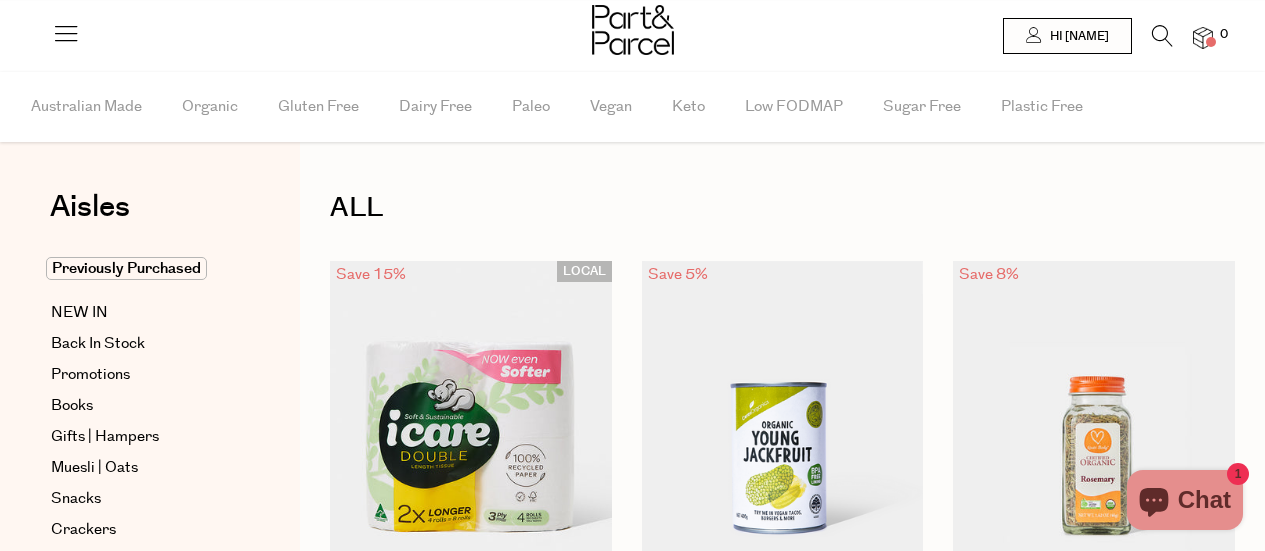 scroll, scrollTop: 0, scrollLeft: 0, axis: both 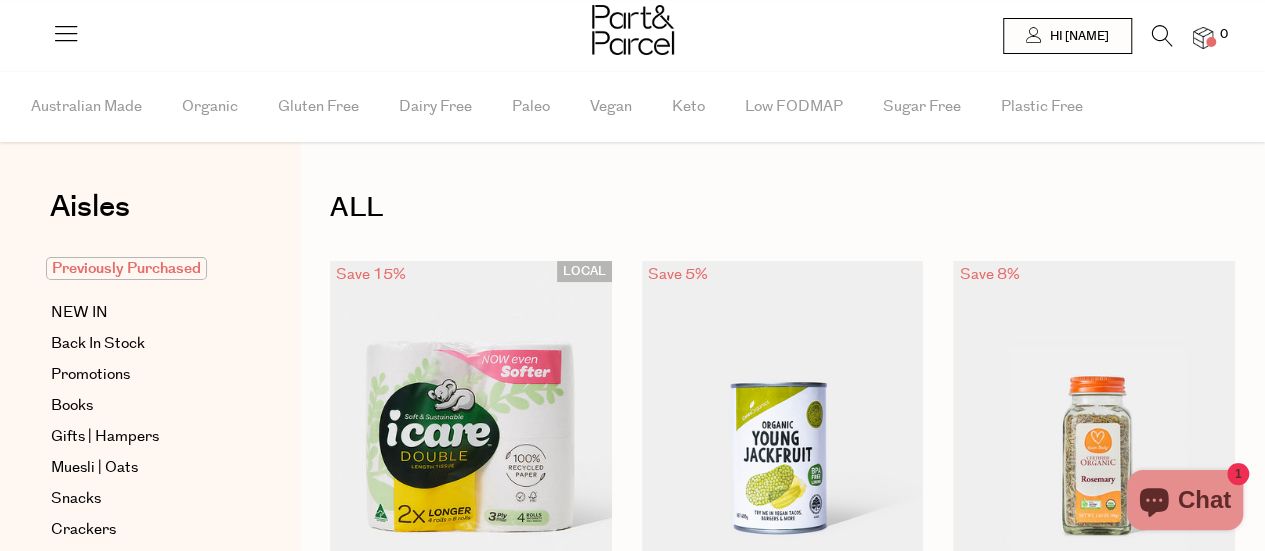 click on "Previously Purchased" at bounding box center [126, 268] 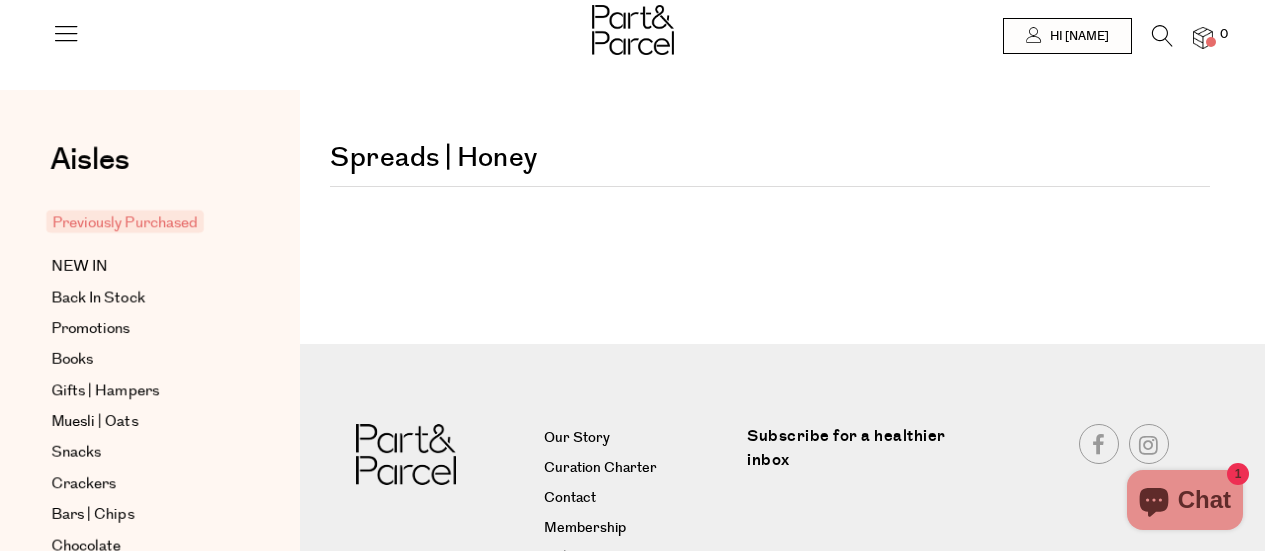 scroll, scrollTop: 0, scrollLeft: 0, axis: both 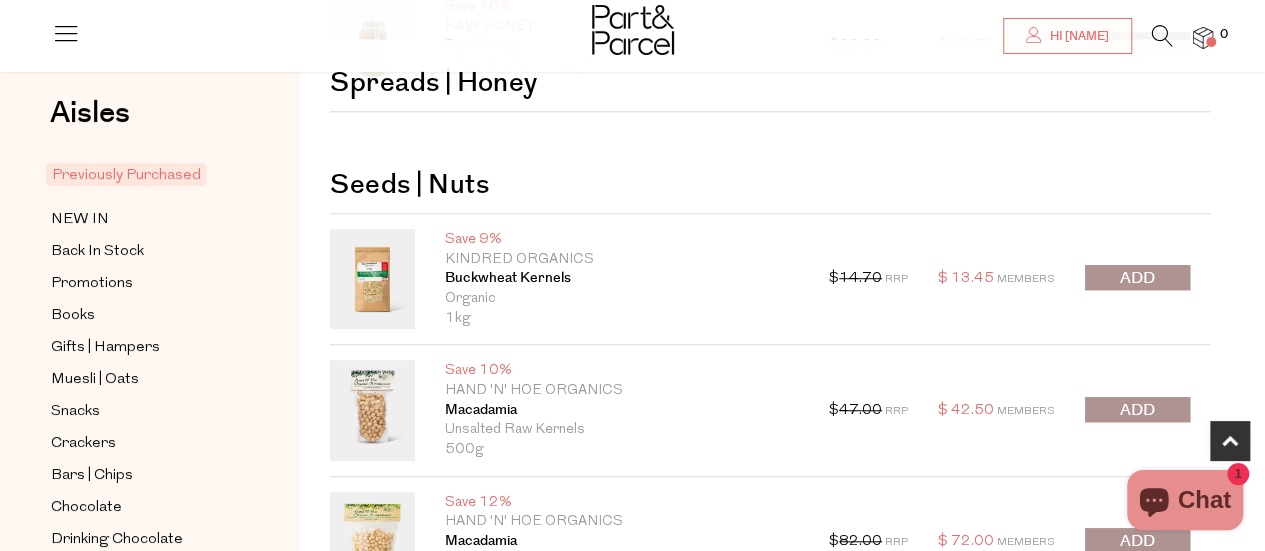 click at bounding box center [1137, 410] 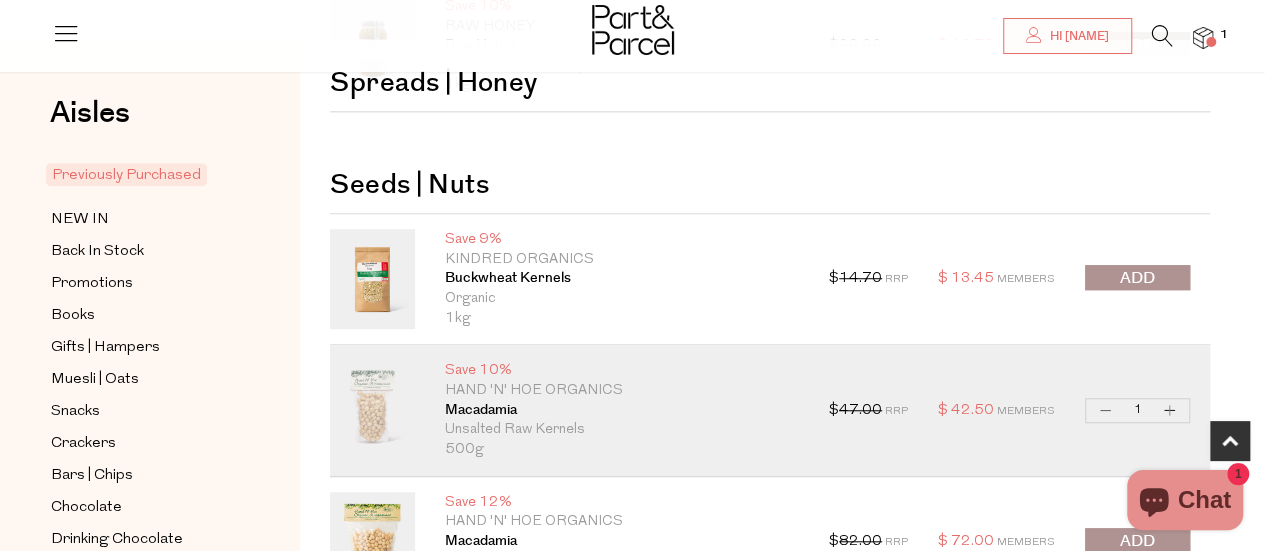 click on "Promotions
Muesli | Oats
Snacks" at bounding box center (770, 1898) 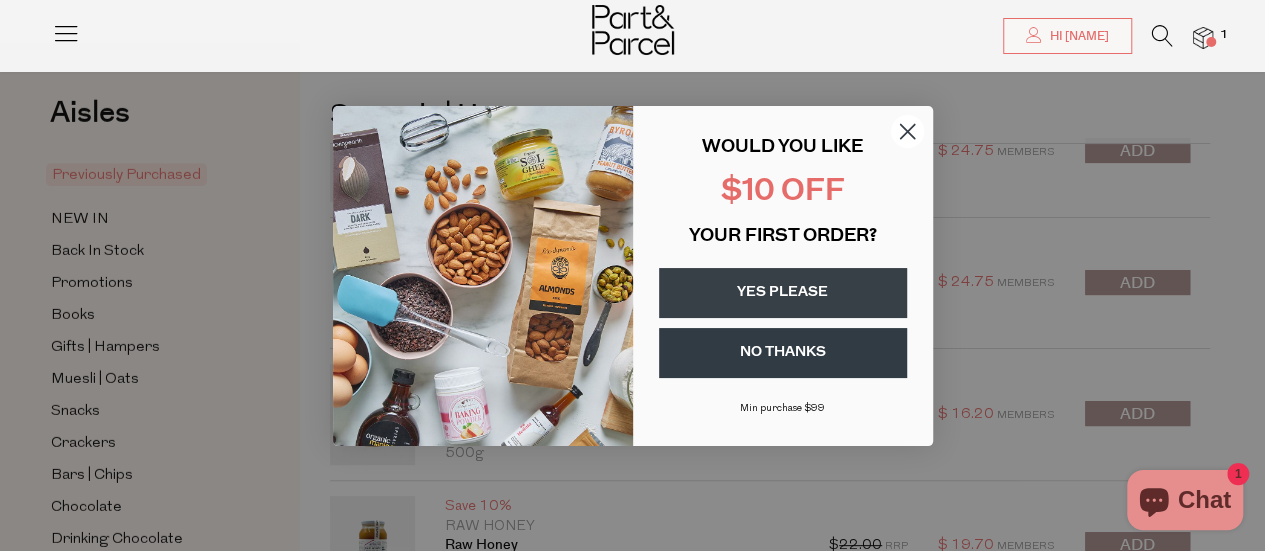 scroll, scrollTop: 100, scrollLeft: 0, axis: vertical 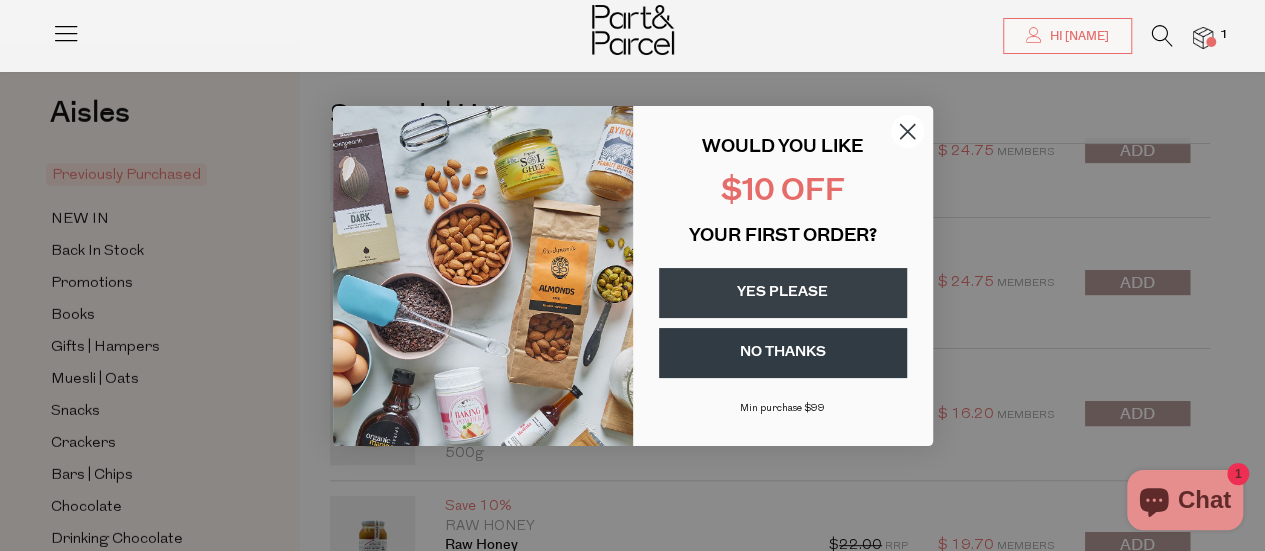 click 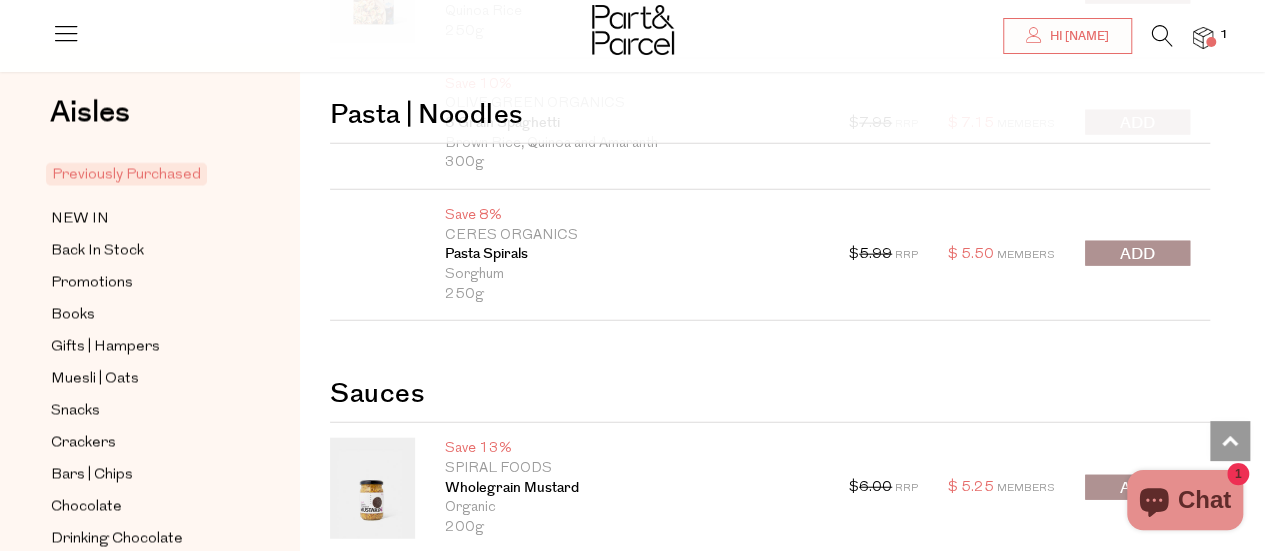 scroll, scrollTop: 2500, scrollLeft: 0, axis: vertical 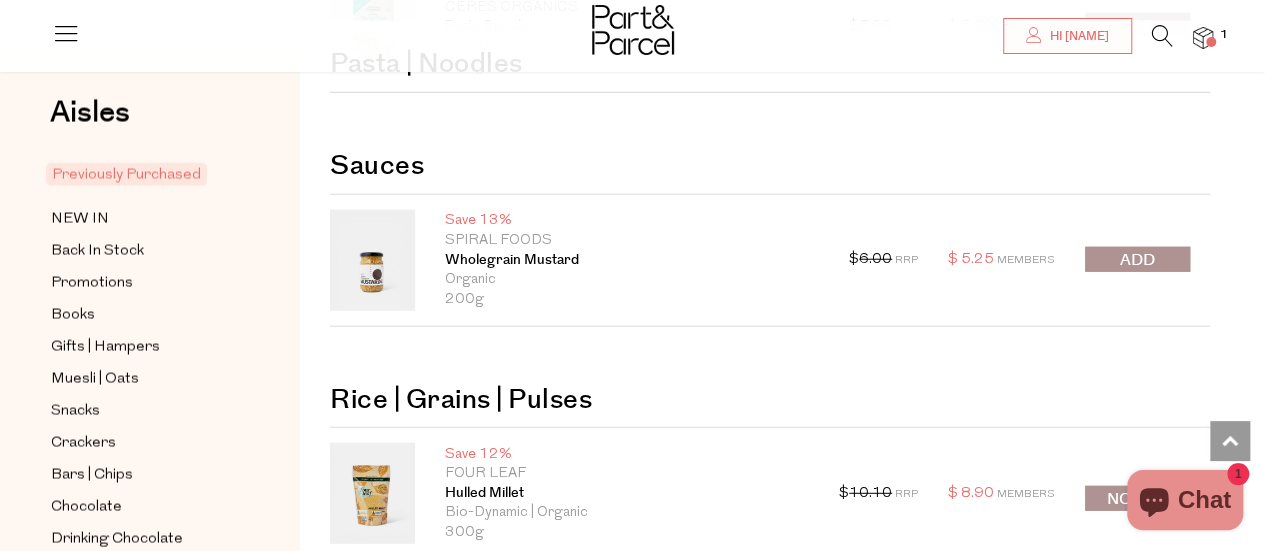 click at bounding box center [1137, 259] 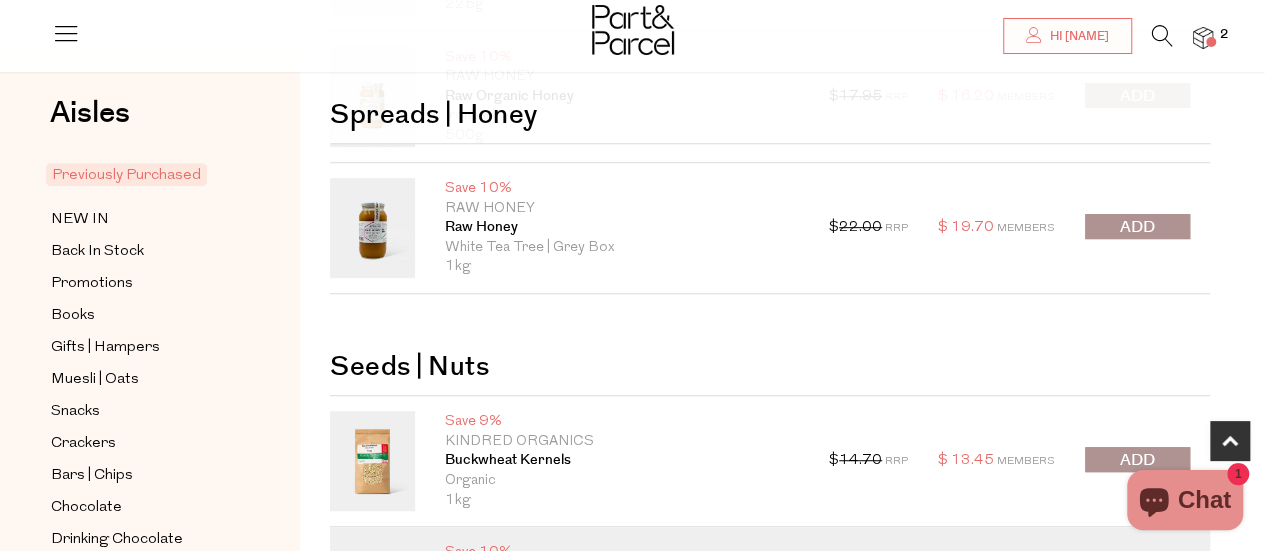 scroll, scrollTop: 118, scrollLeft: 0, axis: vertical 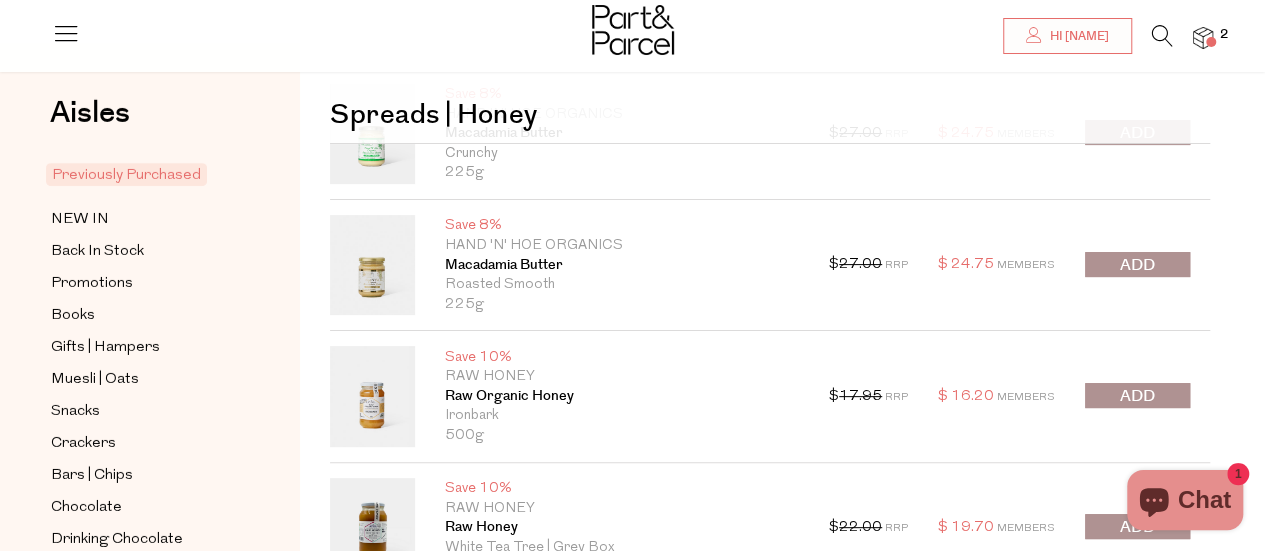 click at bounding box center (1137, 396) 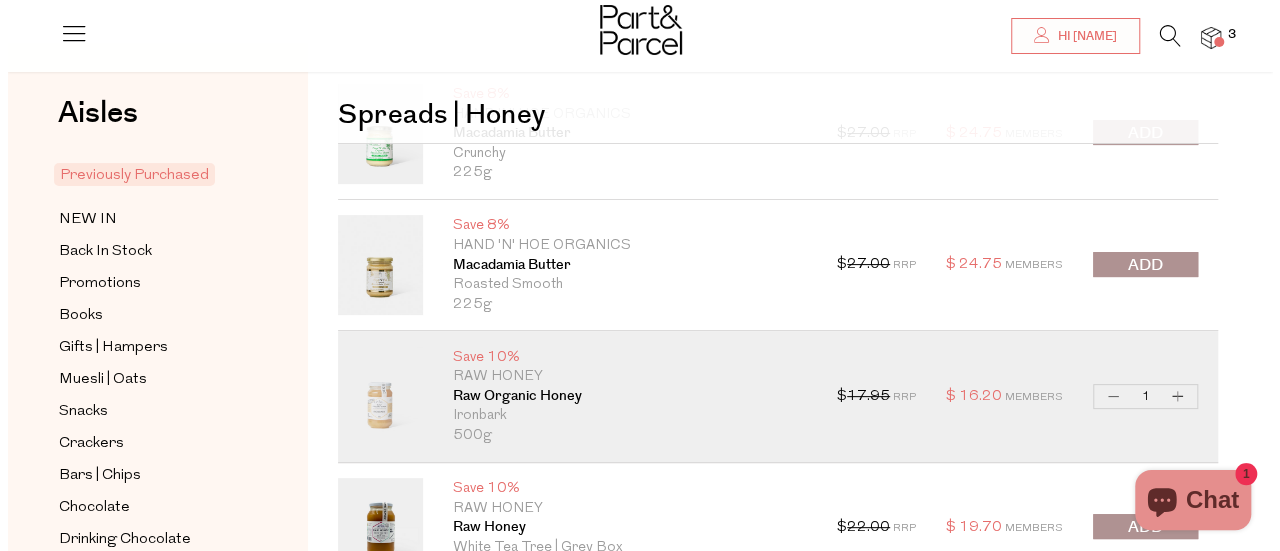 scroll, scrollTop: 0, scrollLeft: 0, axis: both 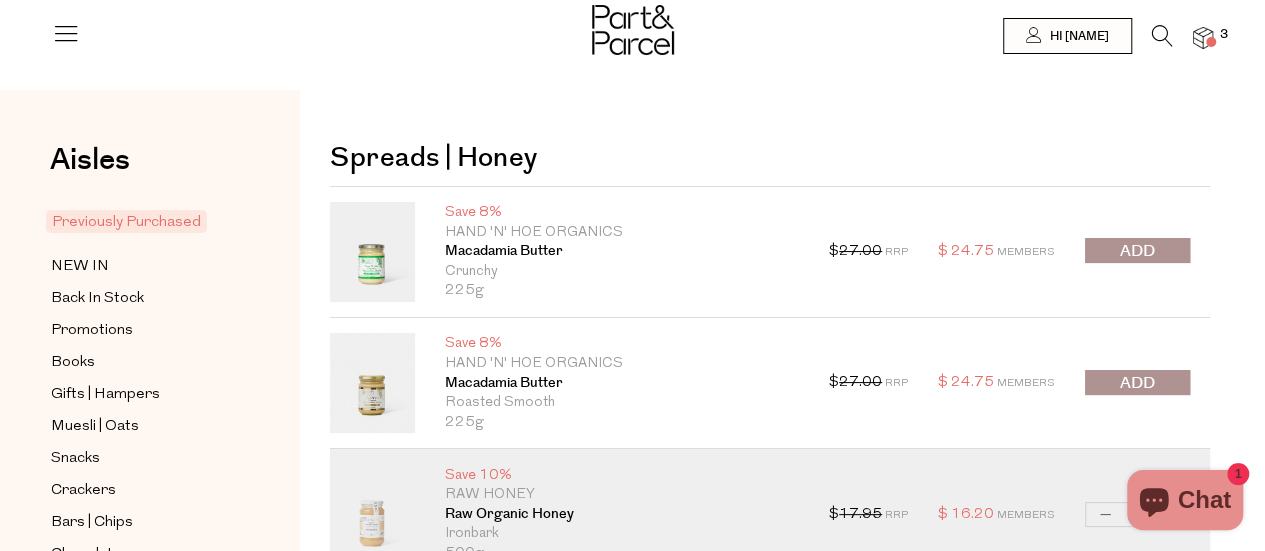 click at bounding box center [1162, 36] 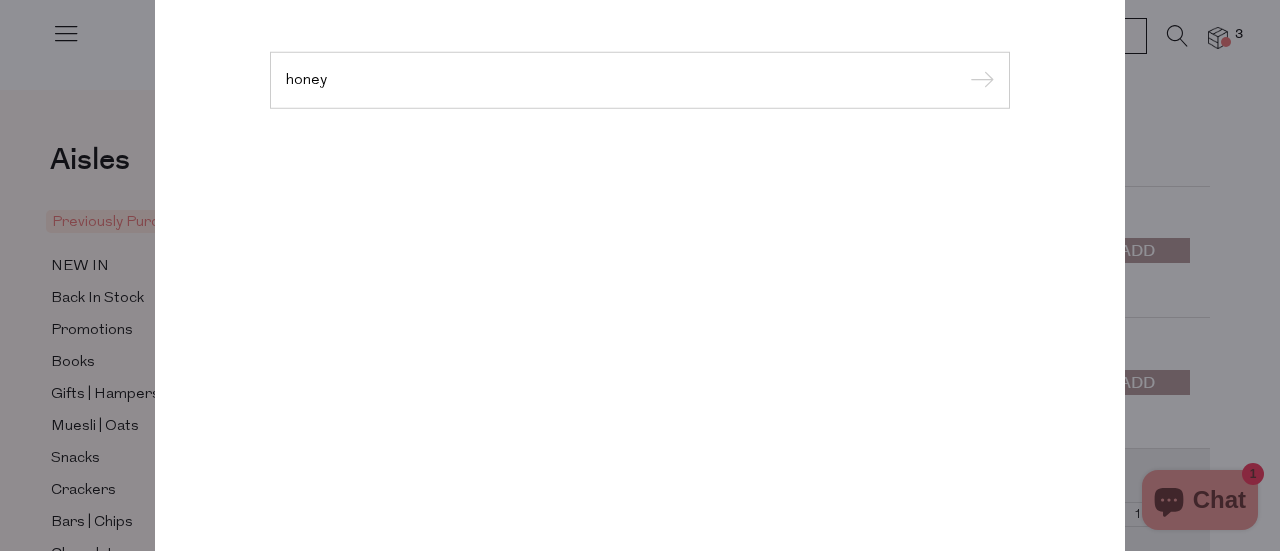 type on "honey" 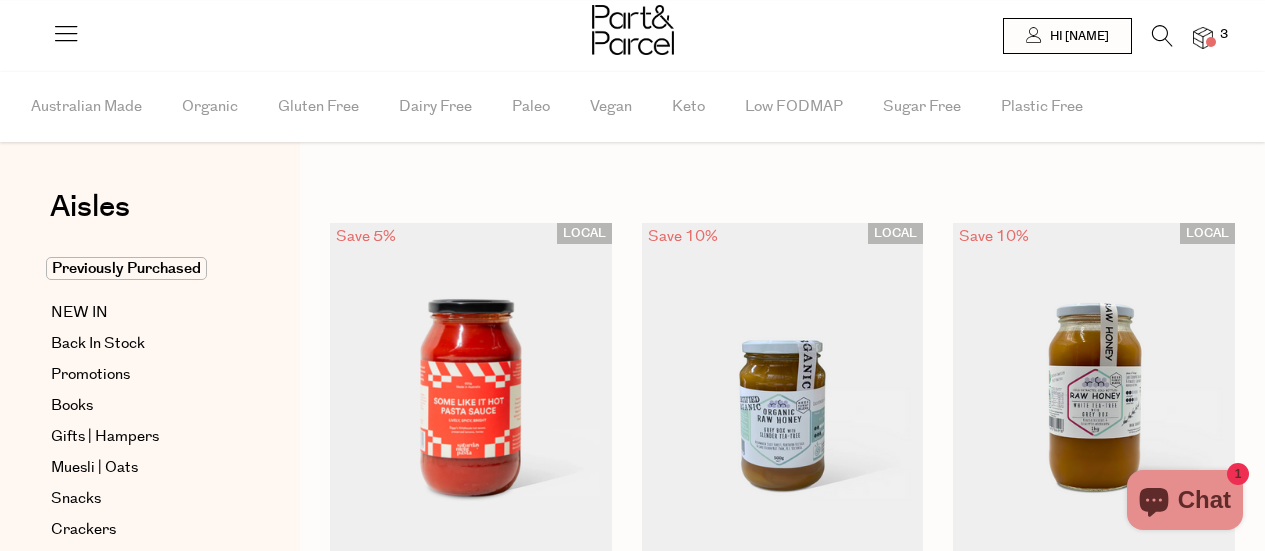 scroll, scrollTop: 0, scrollLeft: 0, axis: both 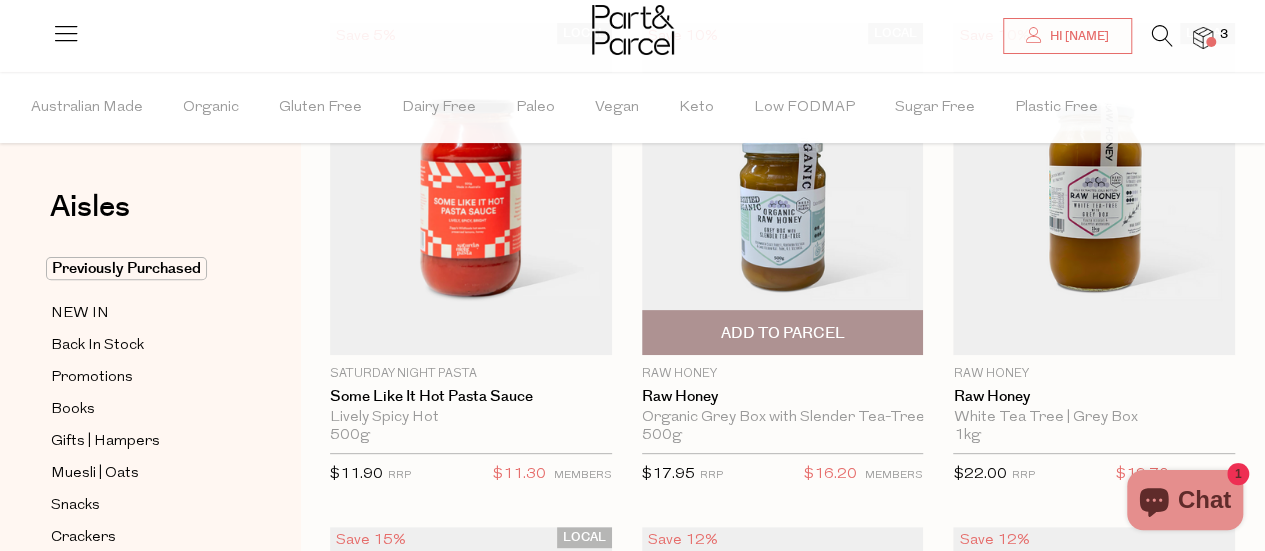 click on "Add To Parcel" at bounding box center [782, 333] 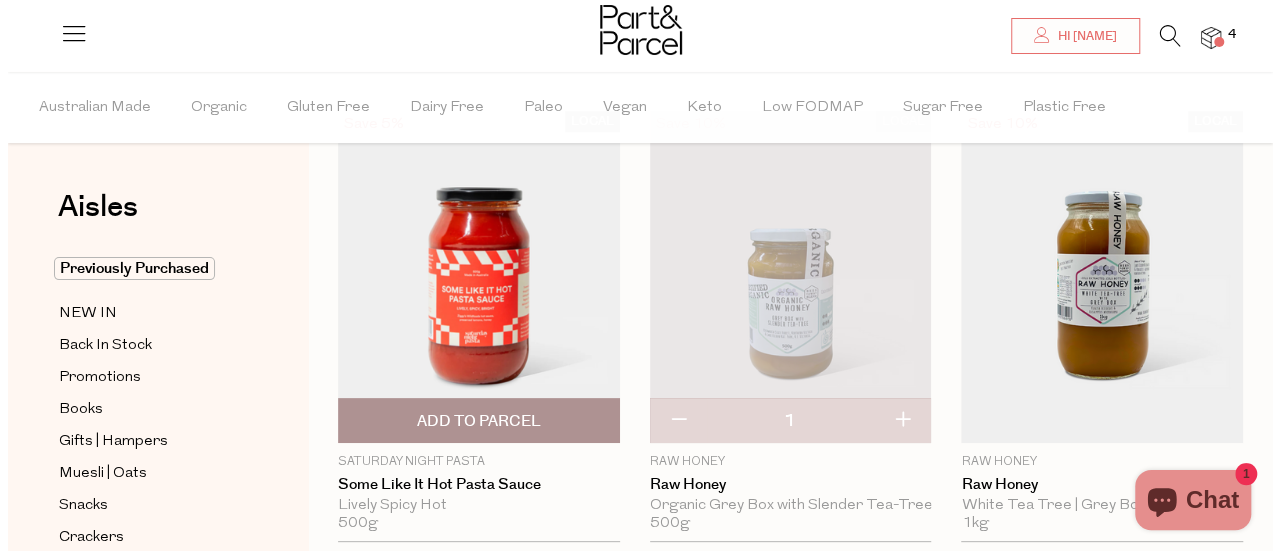 scroll, scrollTop: 0, scrollLeft: 0, axis: both 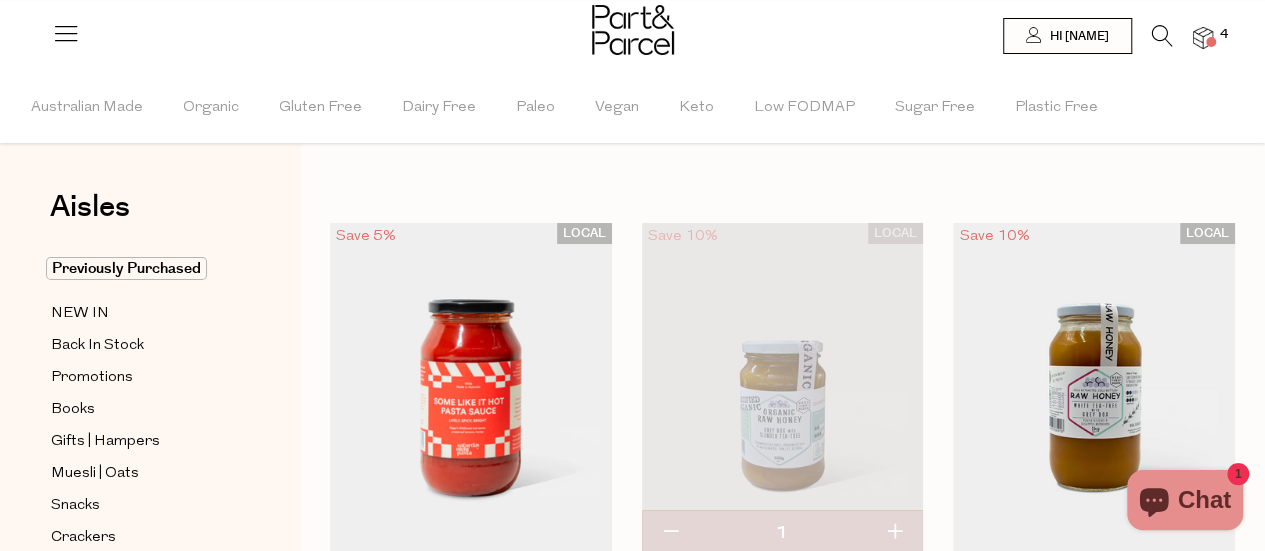 click at bounding box center (1162, 36) 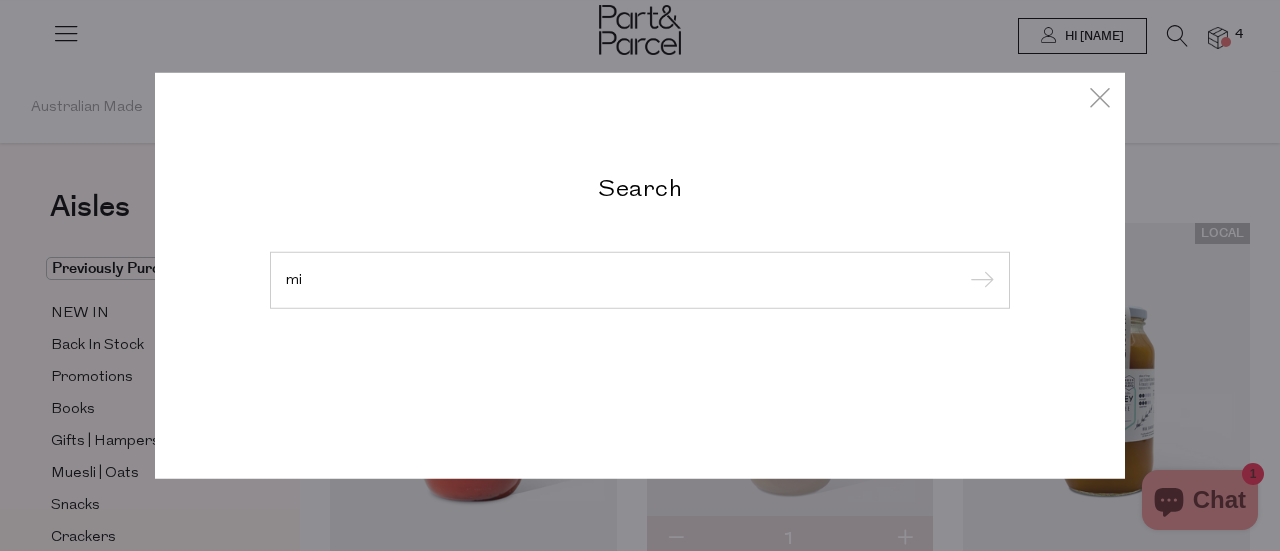 type on "m" 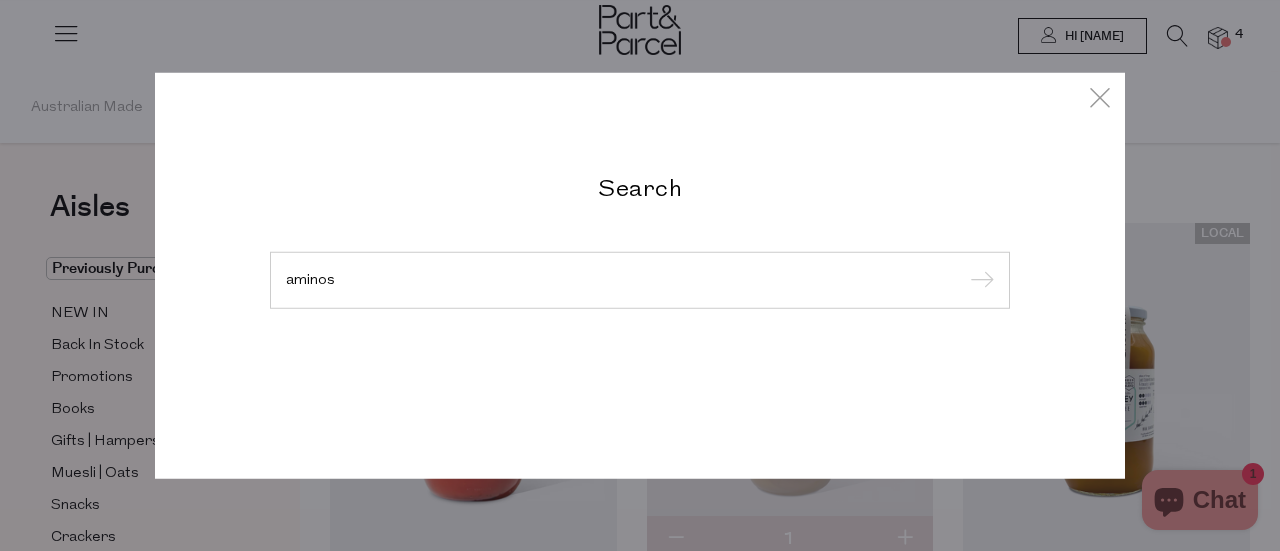 type on "aminos" 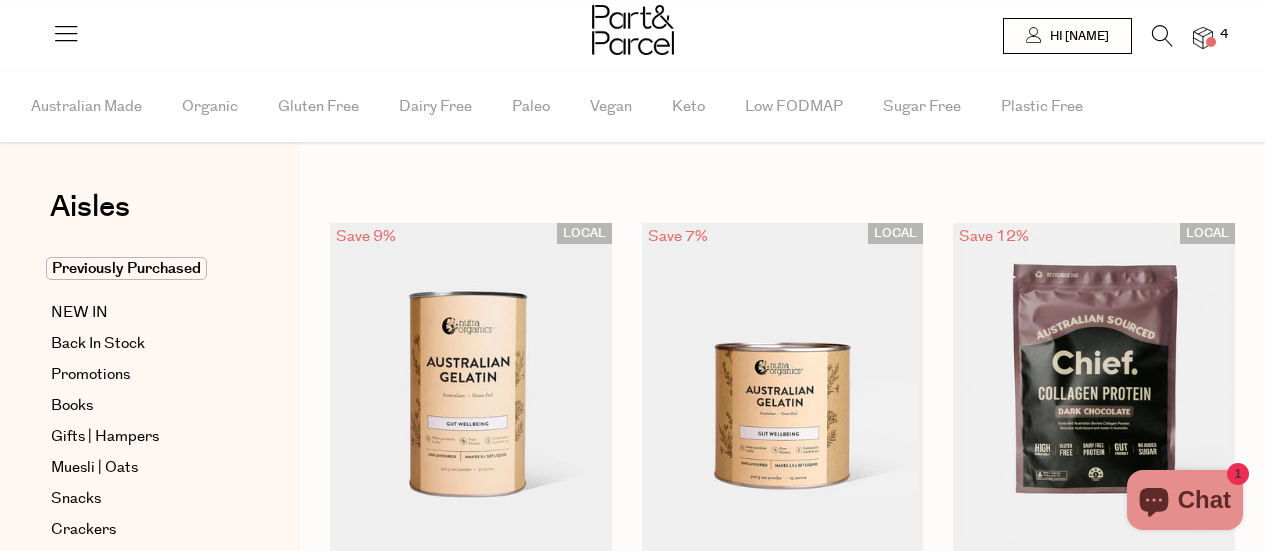 scroll, scrollTop: 0, scrollLeft: 0, axis: both 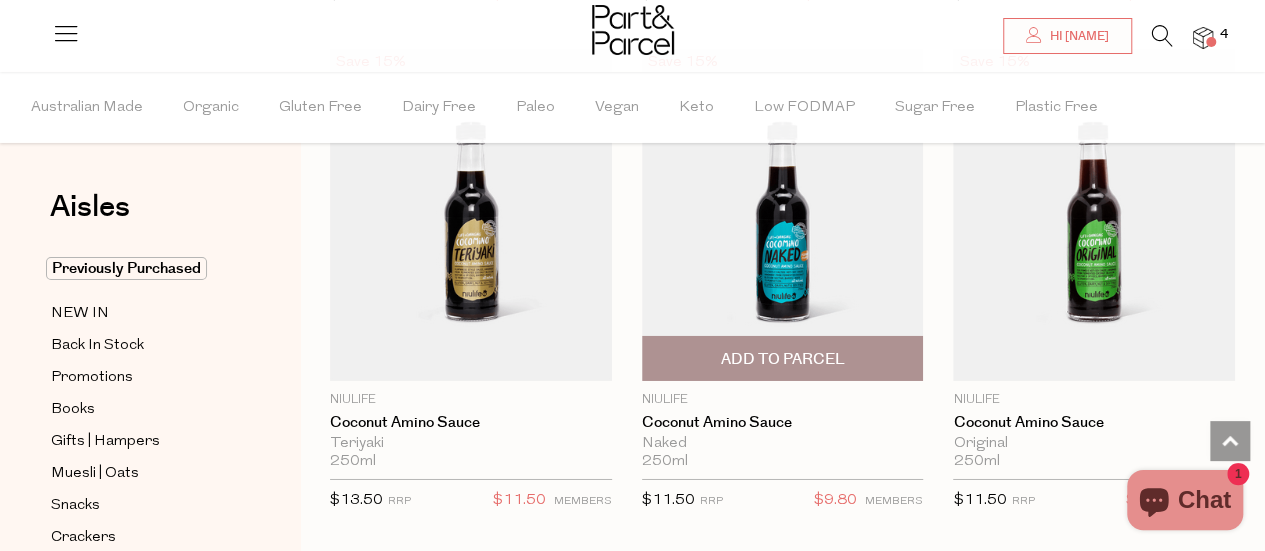 click on "Add To Parcel" at bounding box center [782, 359] 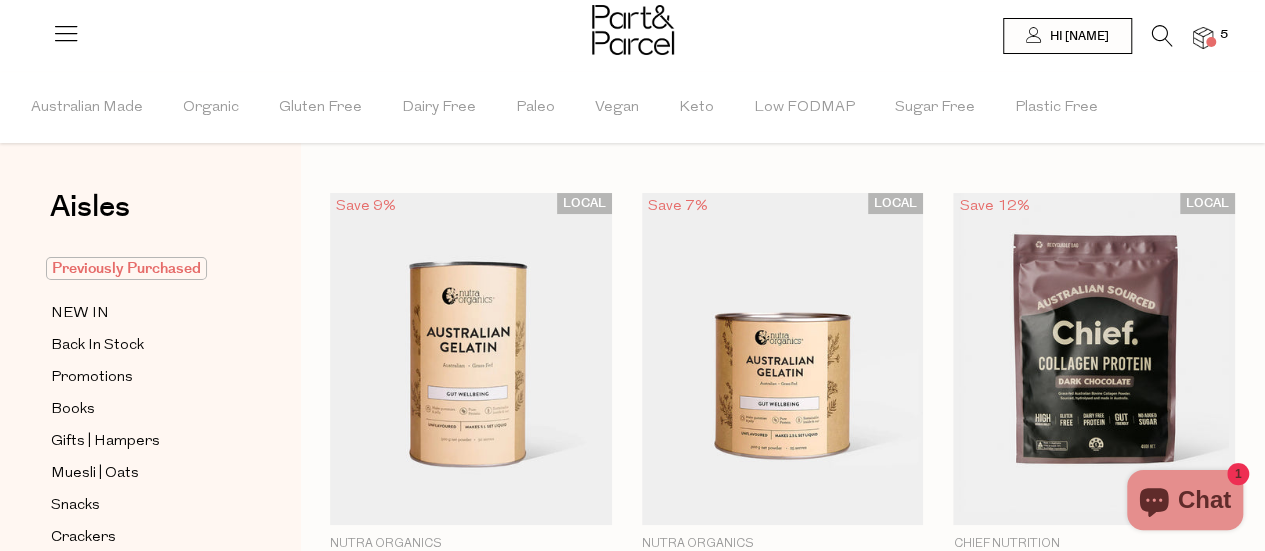 scroll, scrollTop: 0, scrollLeft: 0, axis: both 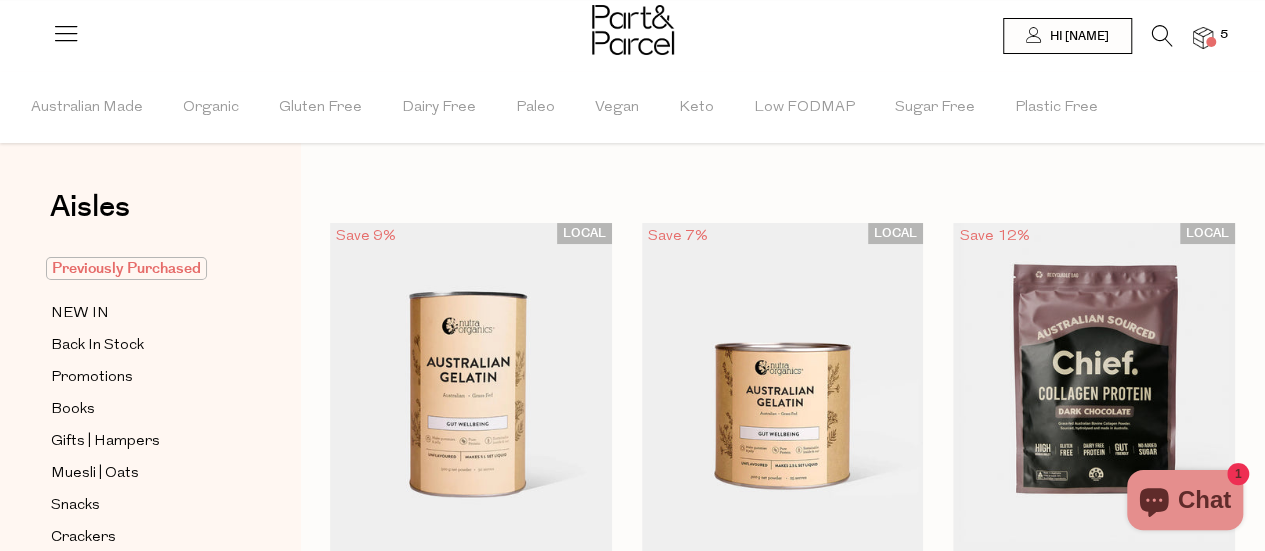 click on "Previously Purchased" at bounding box center (126, 268) 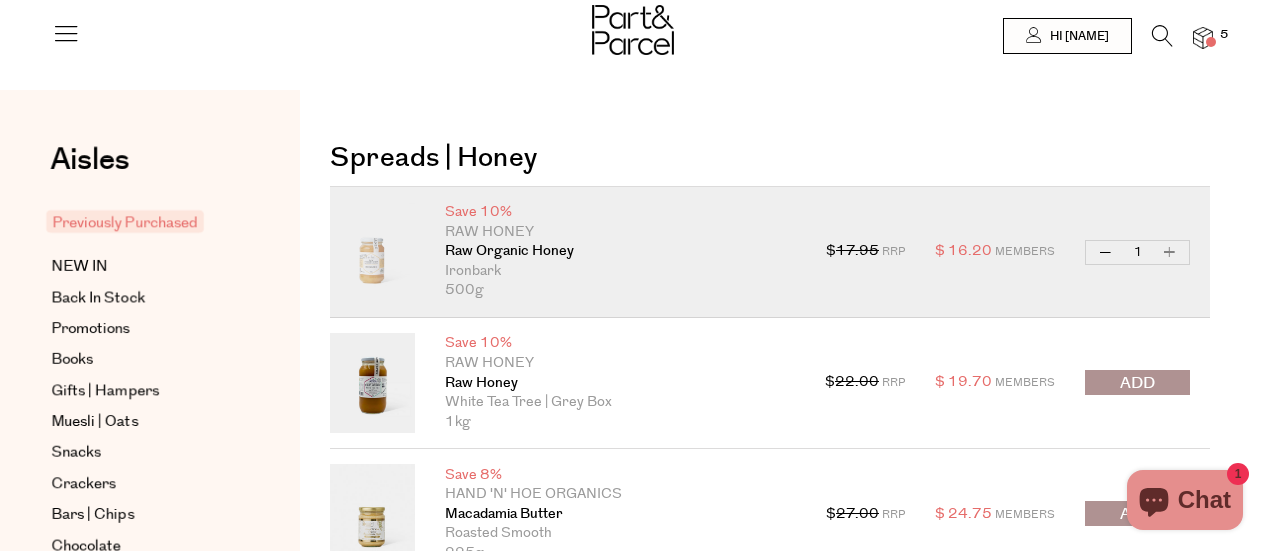 scroll, scrollTop: 0, scrollLeft: 0, axis: both 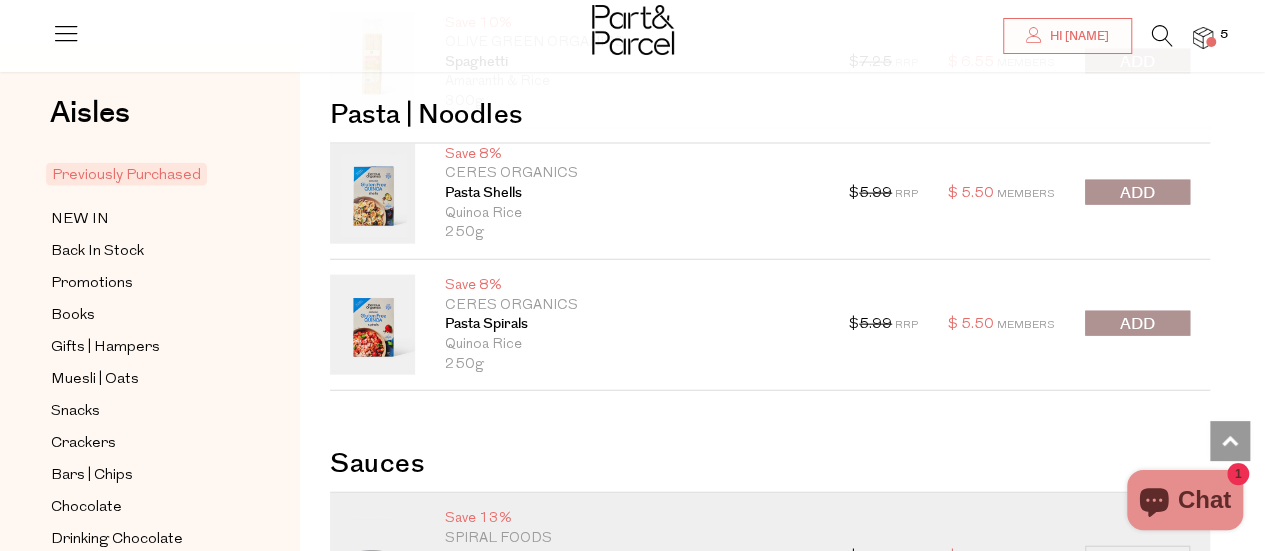 click at bounding box center (1137, 324) 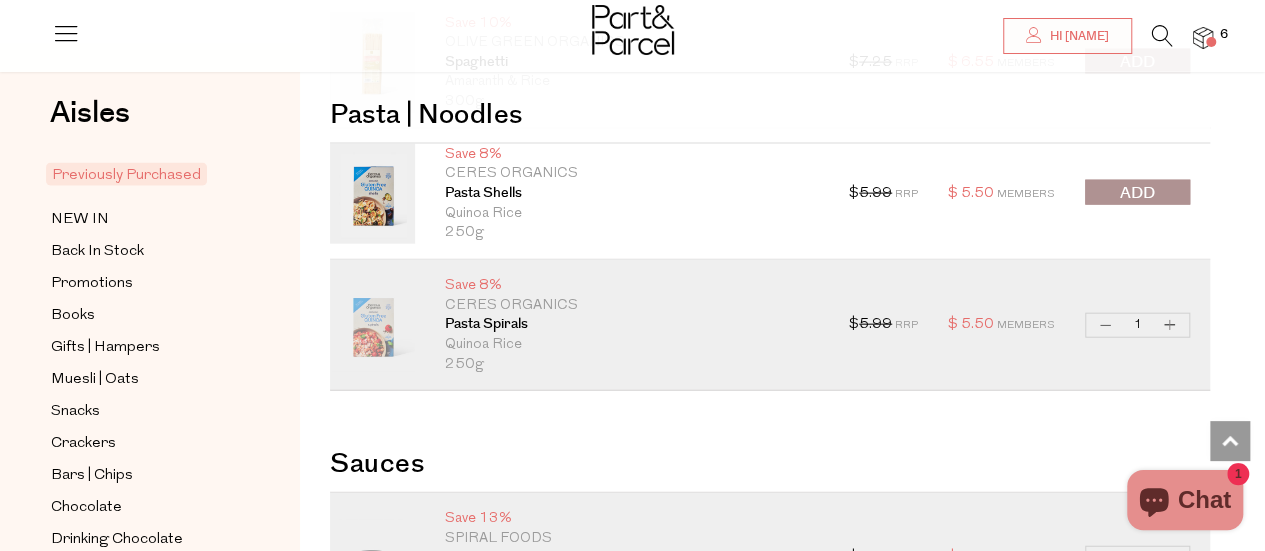 click on "Increase Pasta Spirals" at bounding box center [1170, 325] 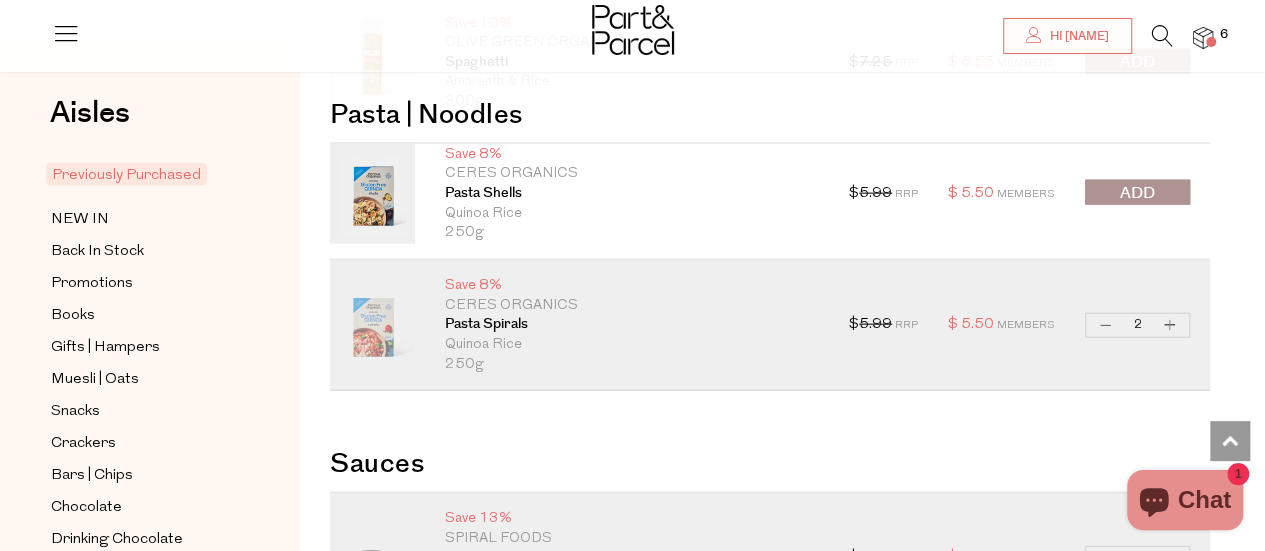 type on "2" 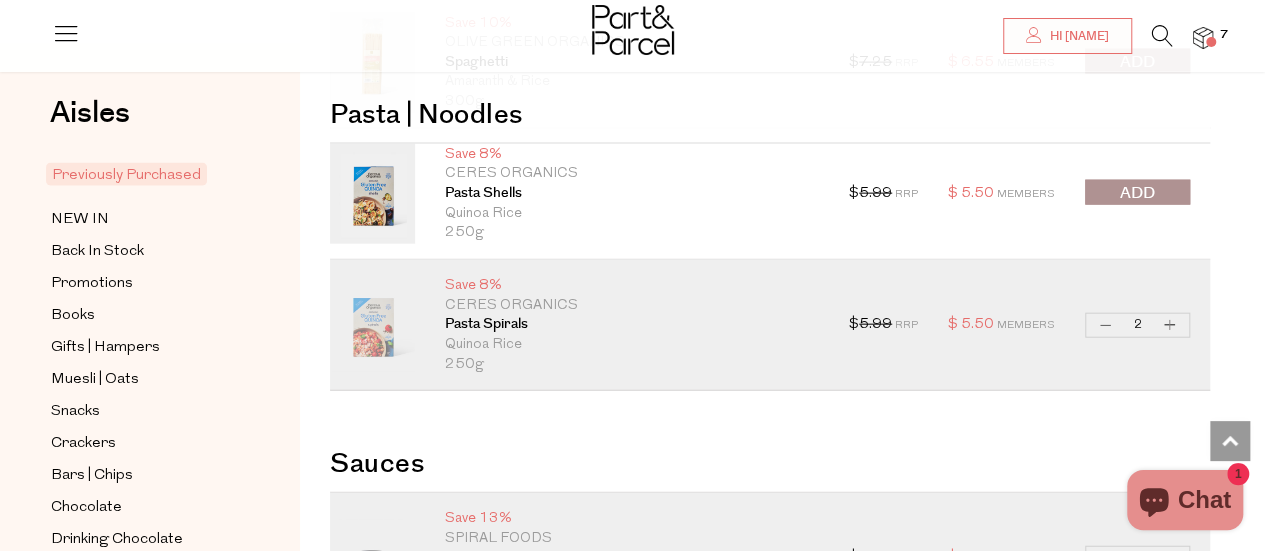 click at bounding box center [1137, 193] 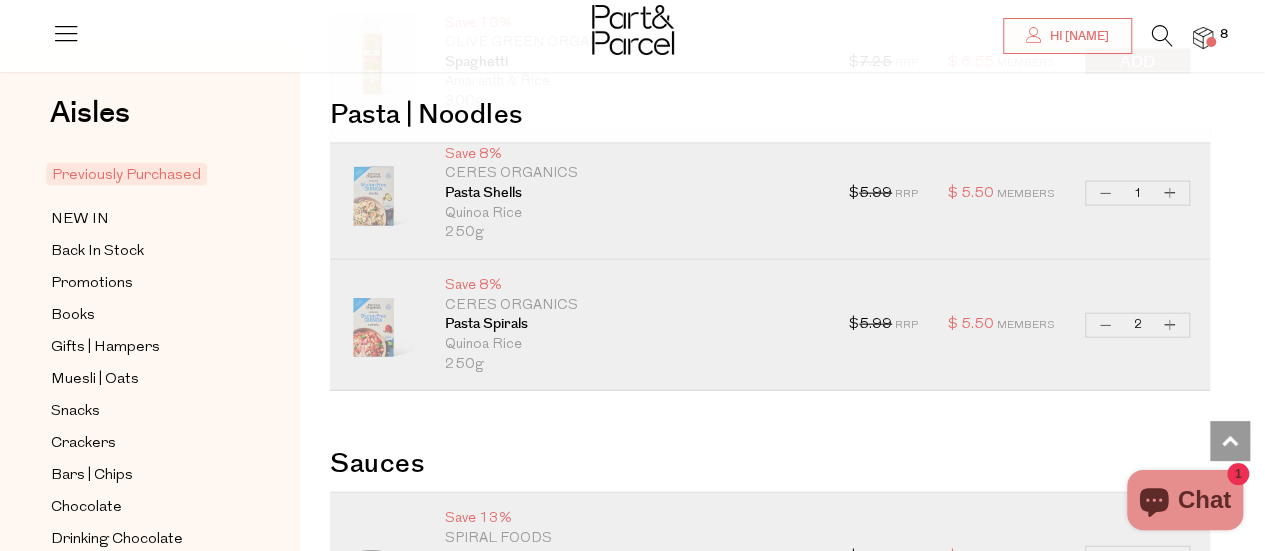 click on "Increase Pasta Shells" at bounding box center (1170, 193) 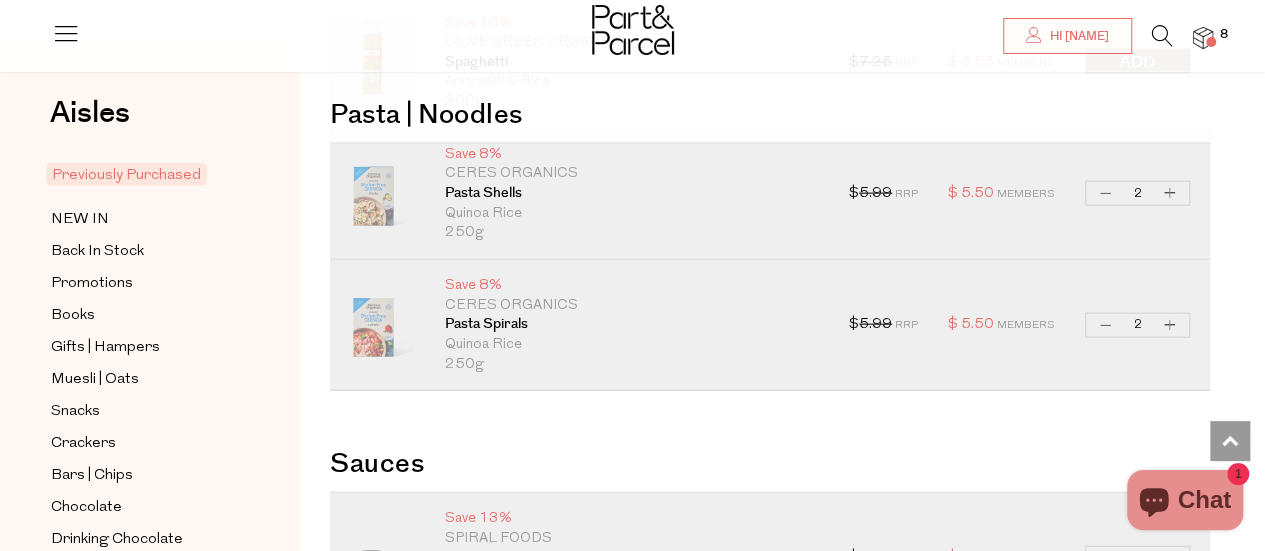 type on "2" 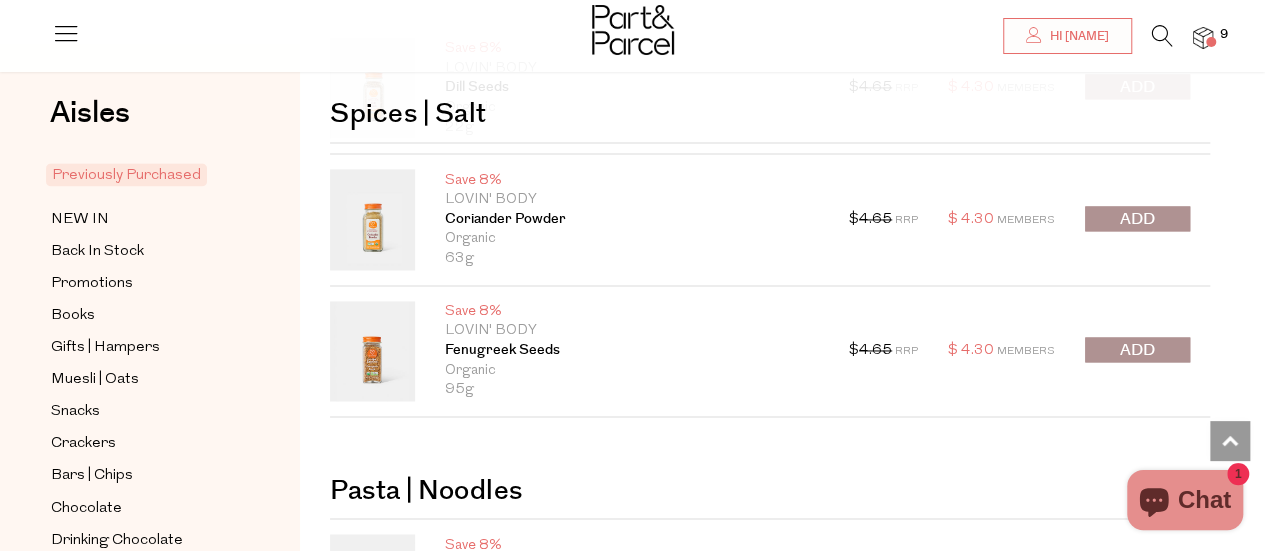 scroll, scrollTop: 1702, scrollLeft: 0, axis: vertical 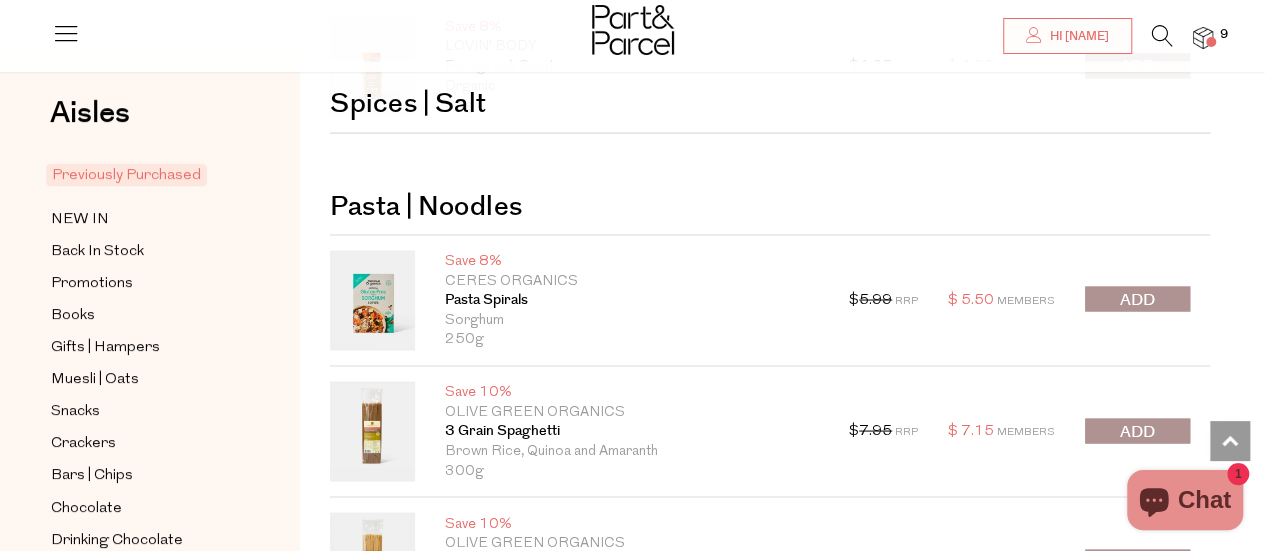 click at bounding box center (1137, 299) 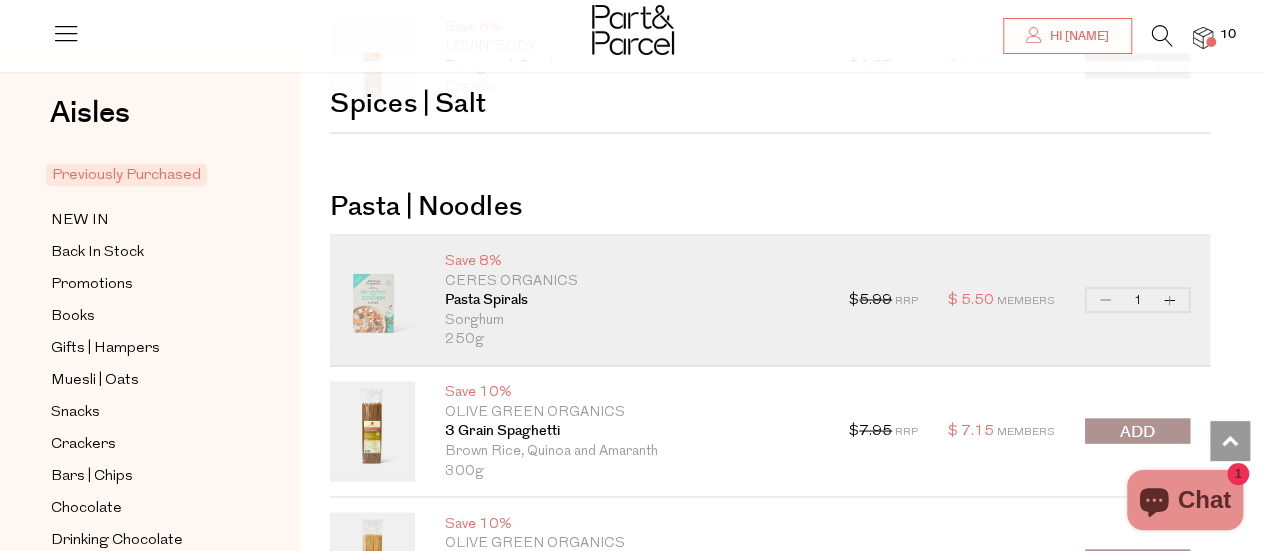 click on "Increase Pasta Spirals" at bounding box center (1170, 299) 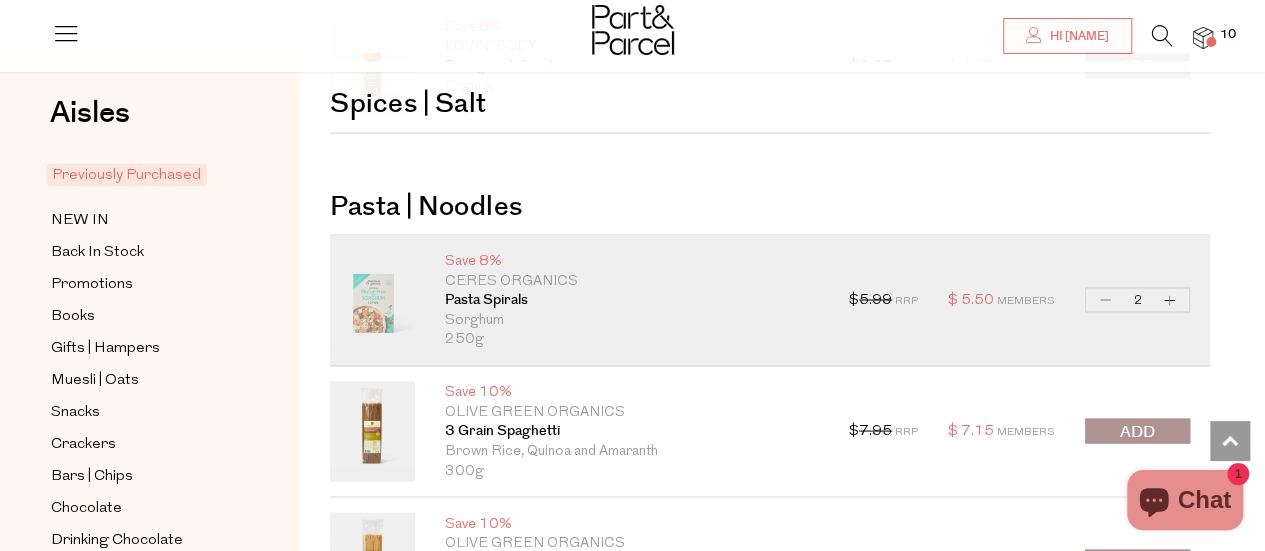 type on "2" 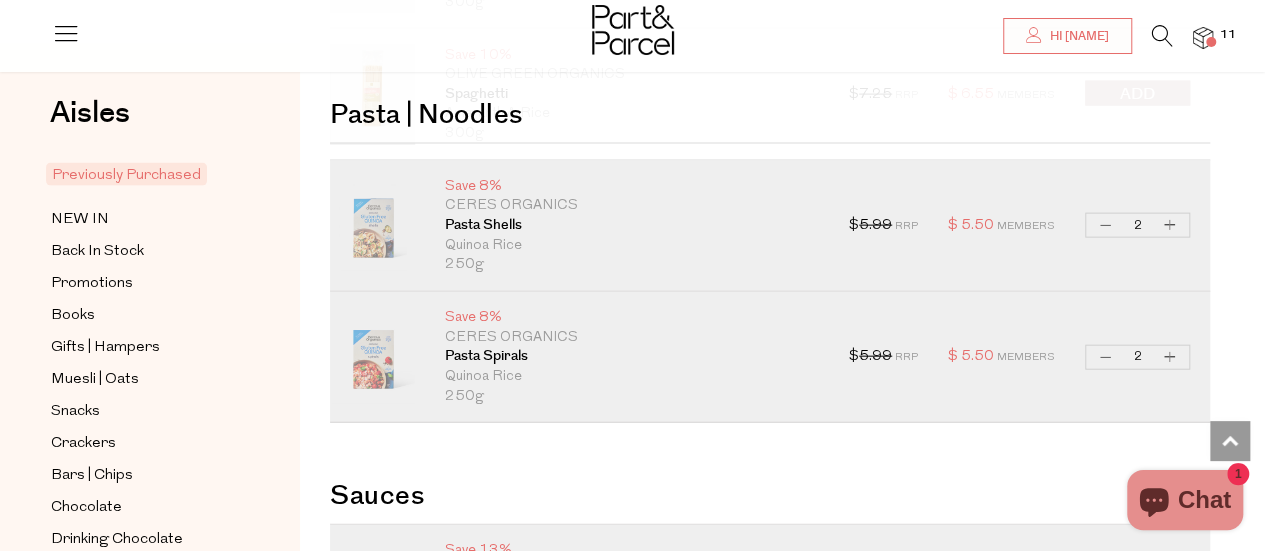 scroll, scrollTop: 2202, scrollLeft: 0, axis: vertical 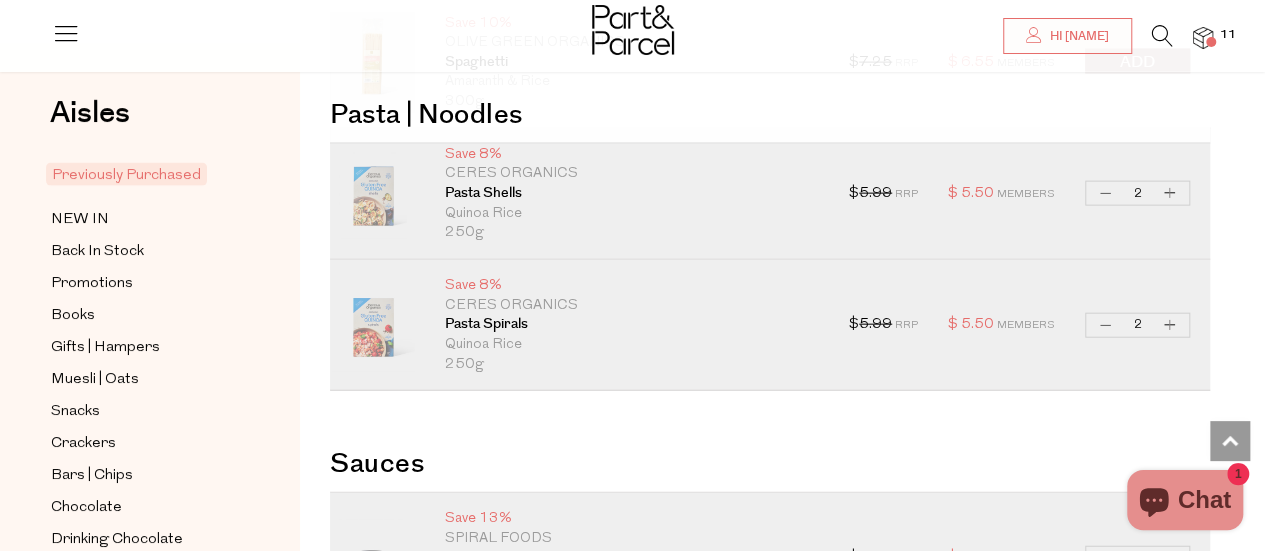 click on "Increase Pasta Spirals" at bounding box center (1170, 325) 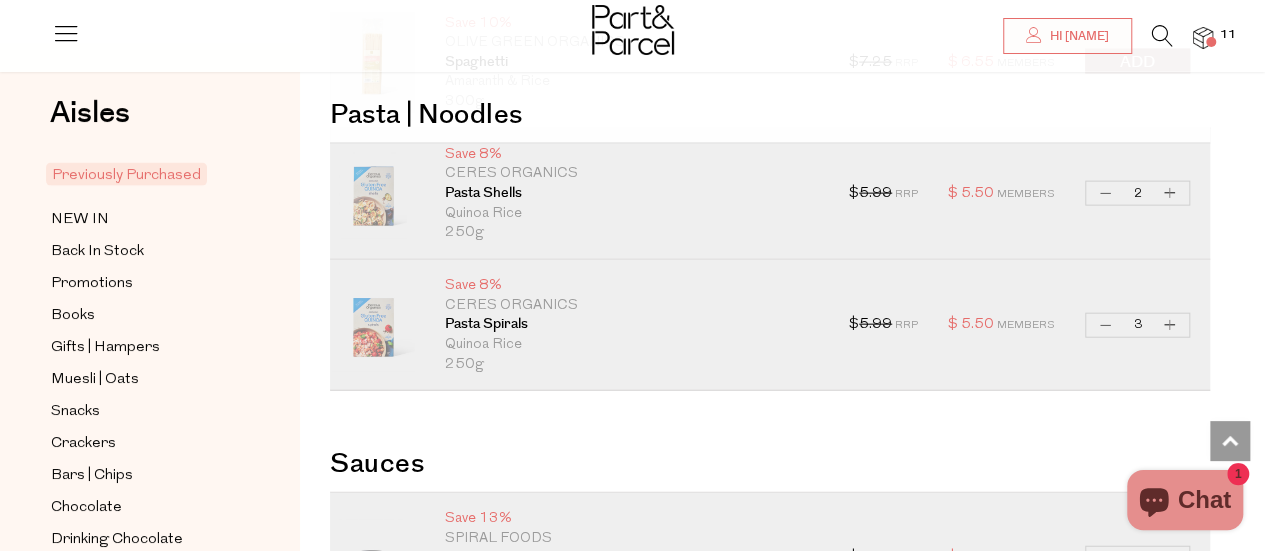 type on "3" 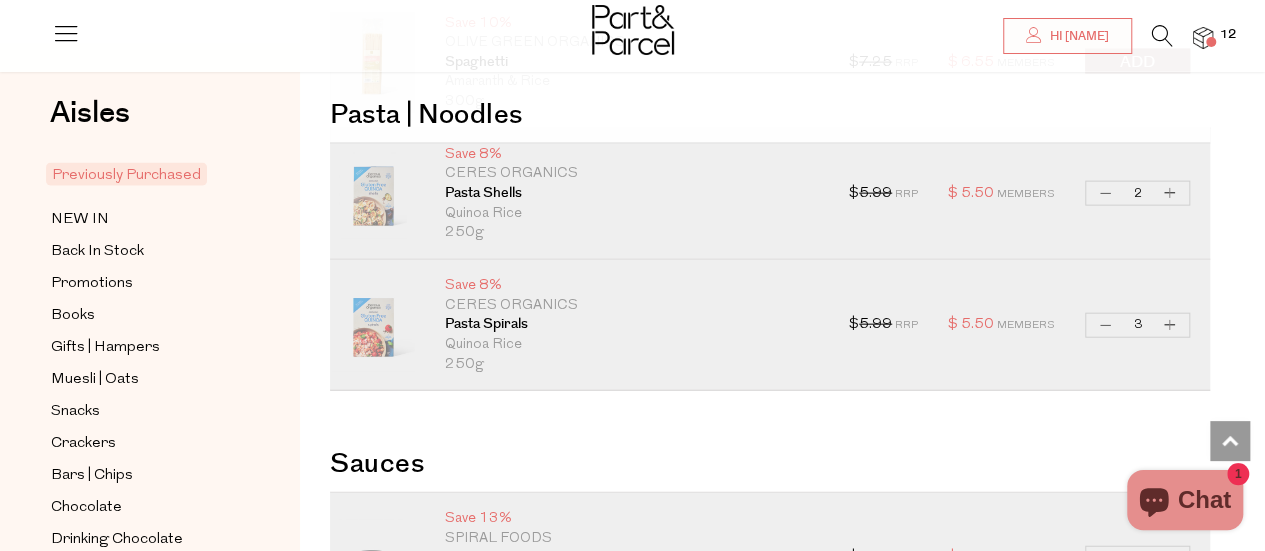 click on "Increase Pasta Spirals" at bounding box center (1170, 325) 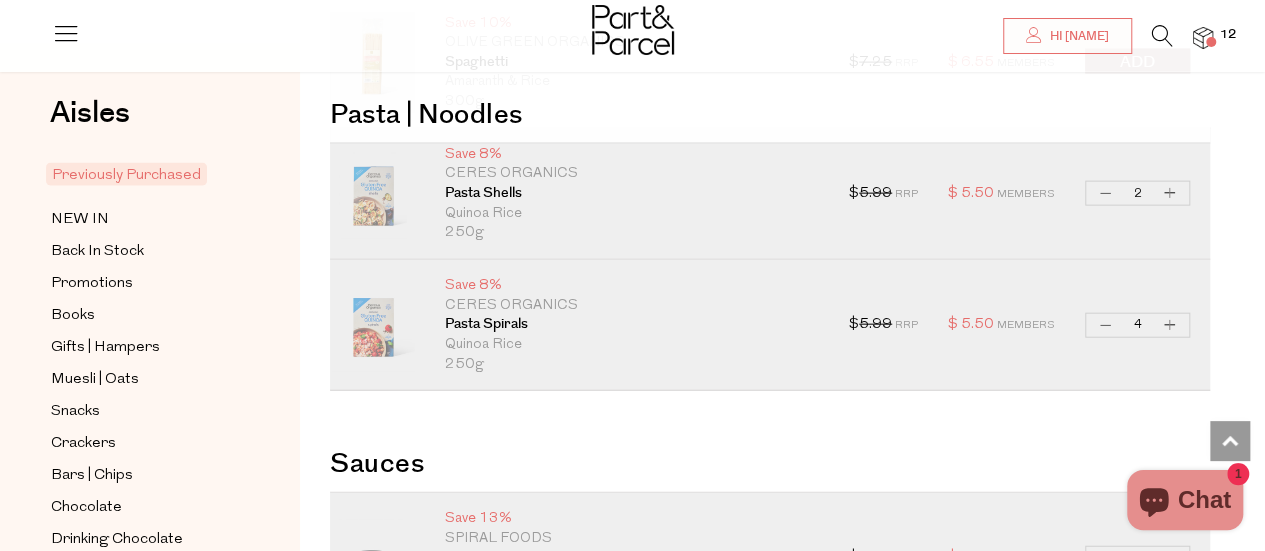 type on "4" 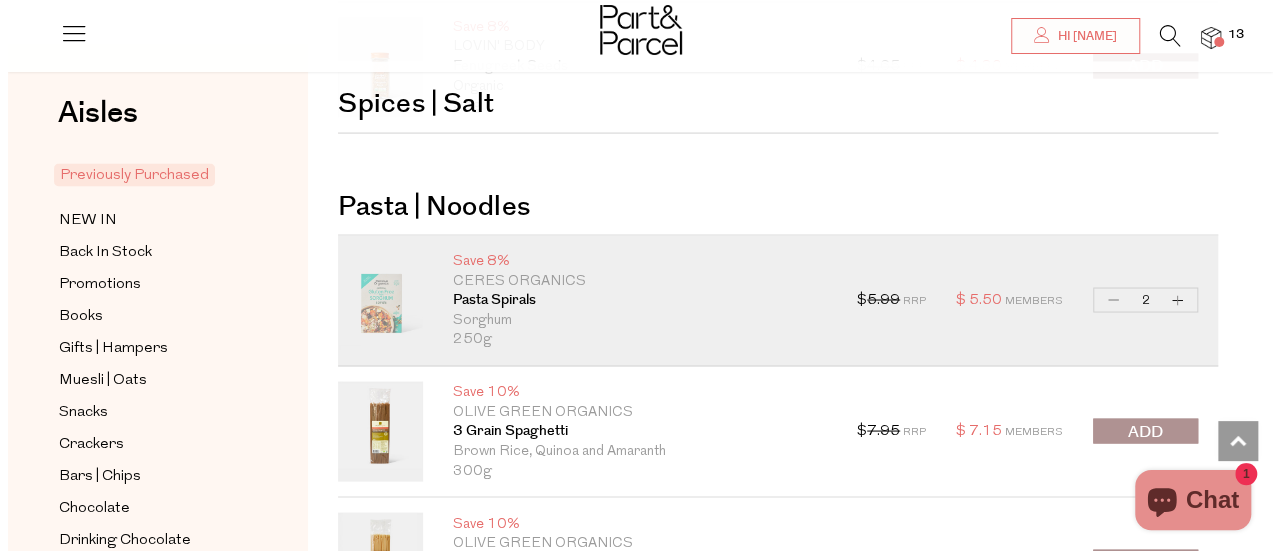 scroll, scrollTop: 1502, scrollLeft: 0, axis: vertical 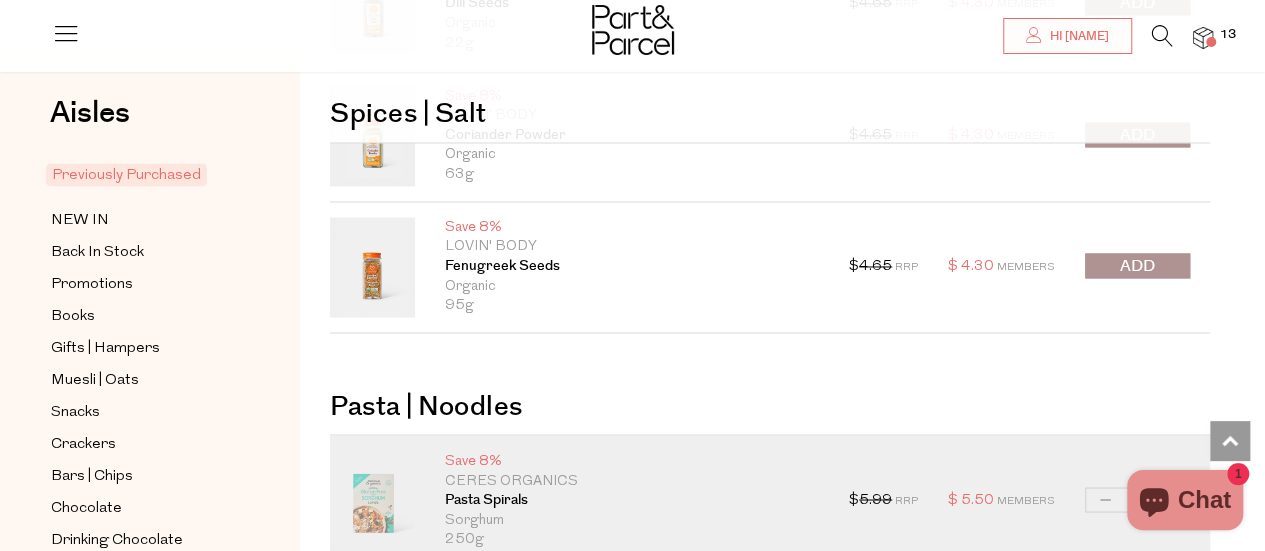 click on "13" at bounding box center [1228, 35] 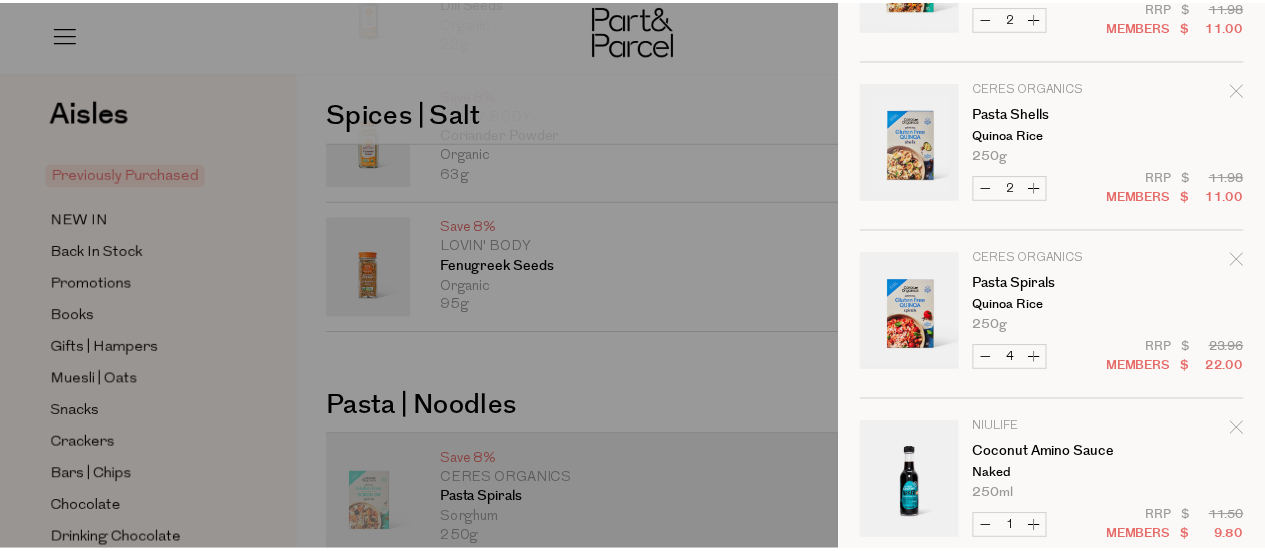 scroll, scrollTop: 0, scrollLeft: 0, axis: both 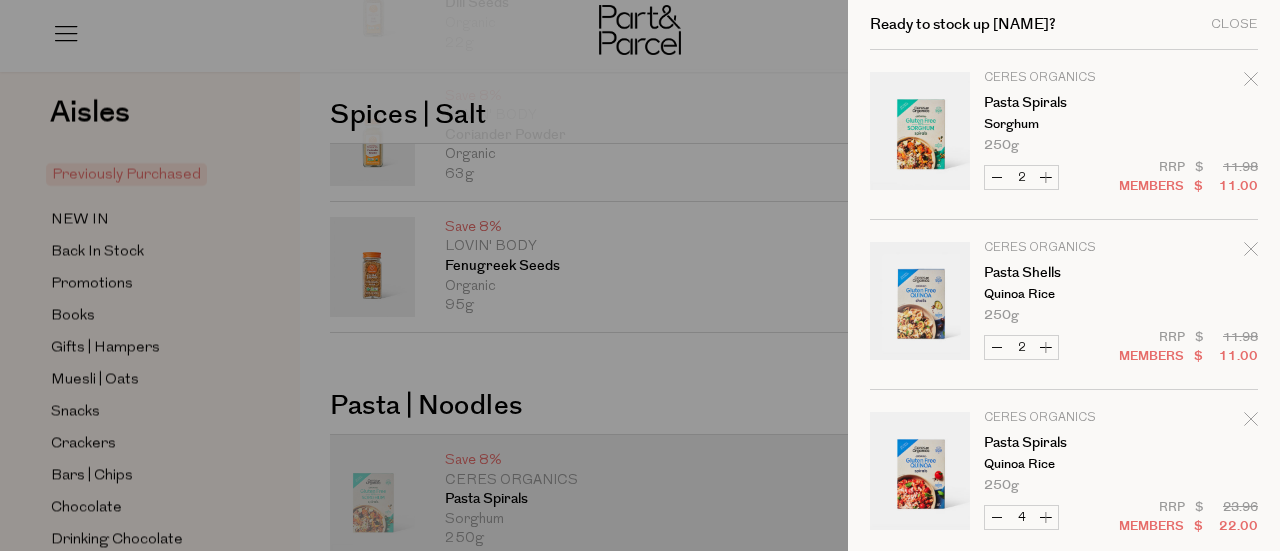 click at bounding box center (640, 275) 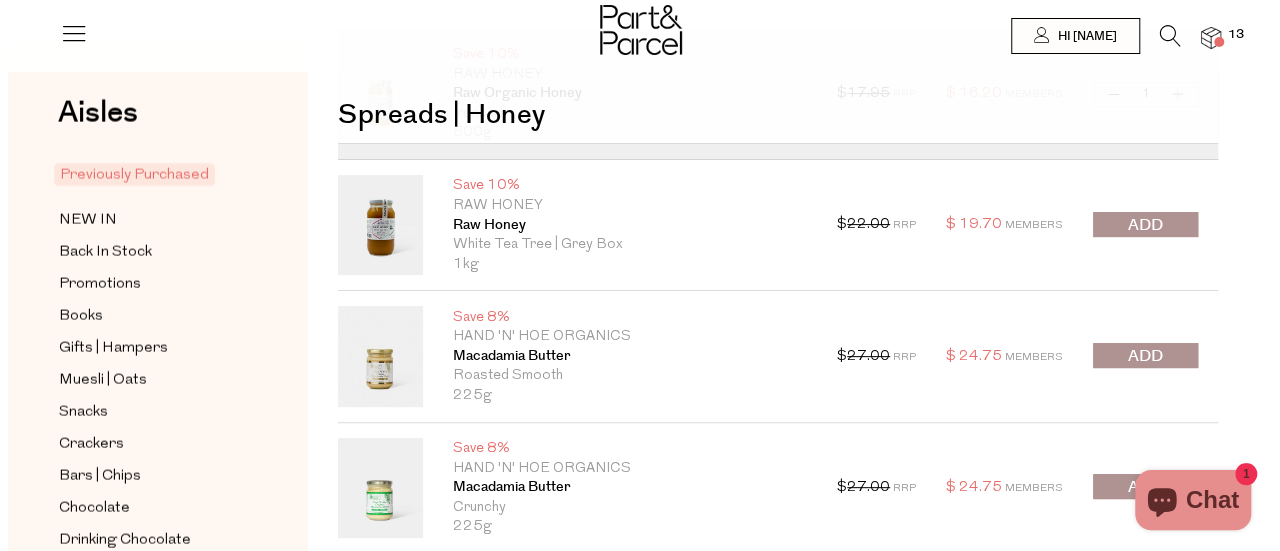 scroll, scrollTop: 0, scrollLeft: 0, axis: both 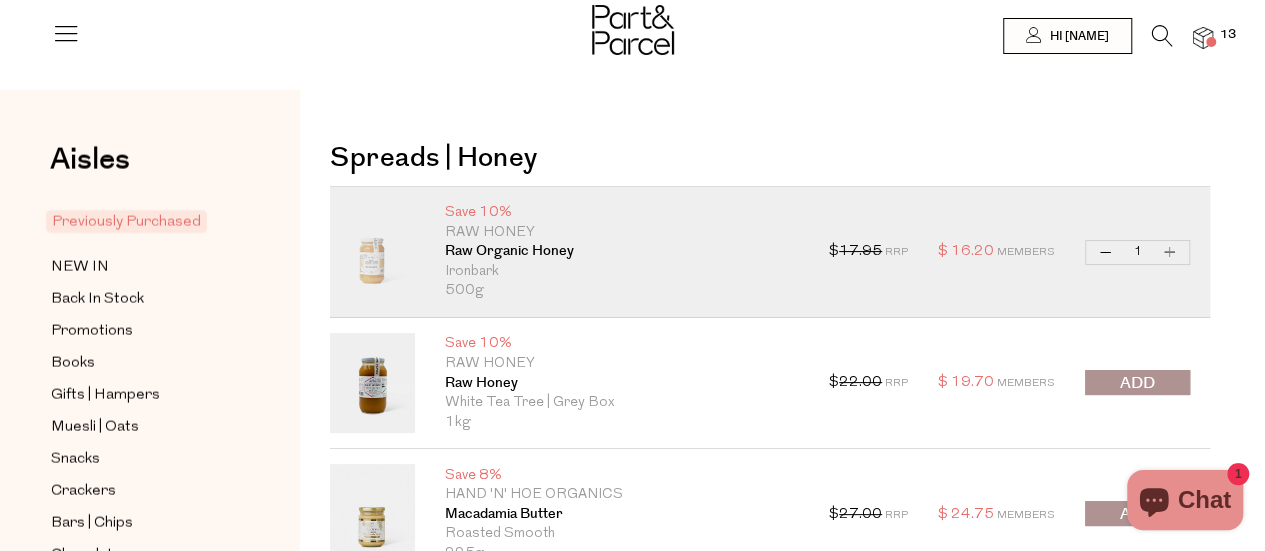 click at bounding box center [1211, 42] 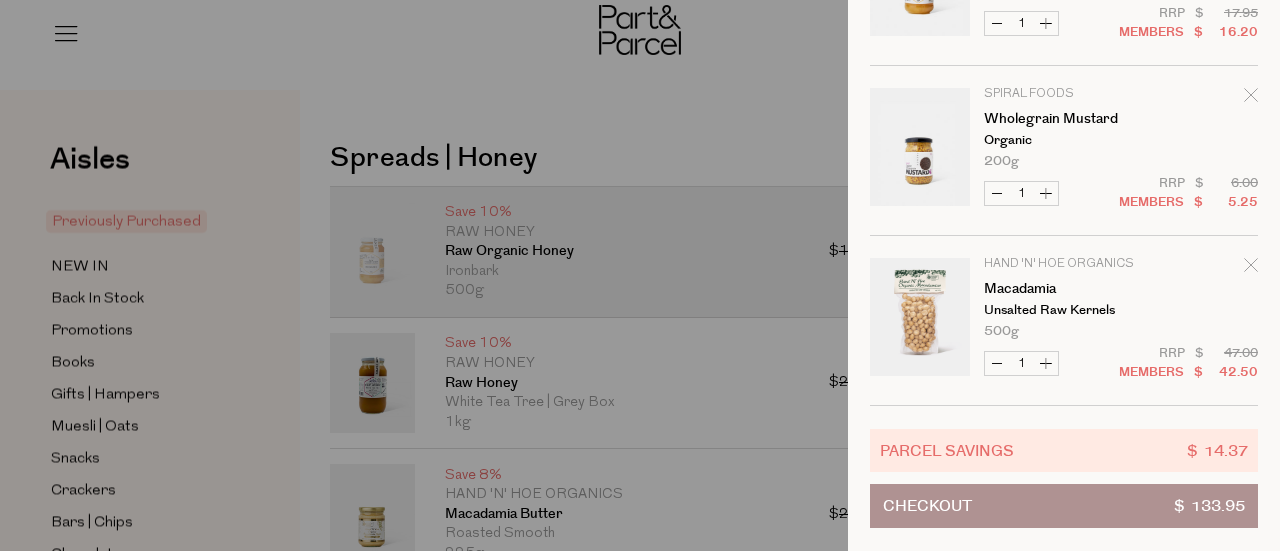 scroll, scrollTop: 1016, scrollLeft: 0, axis: vertical 